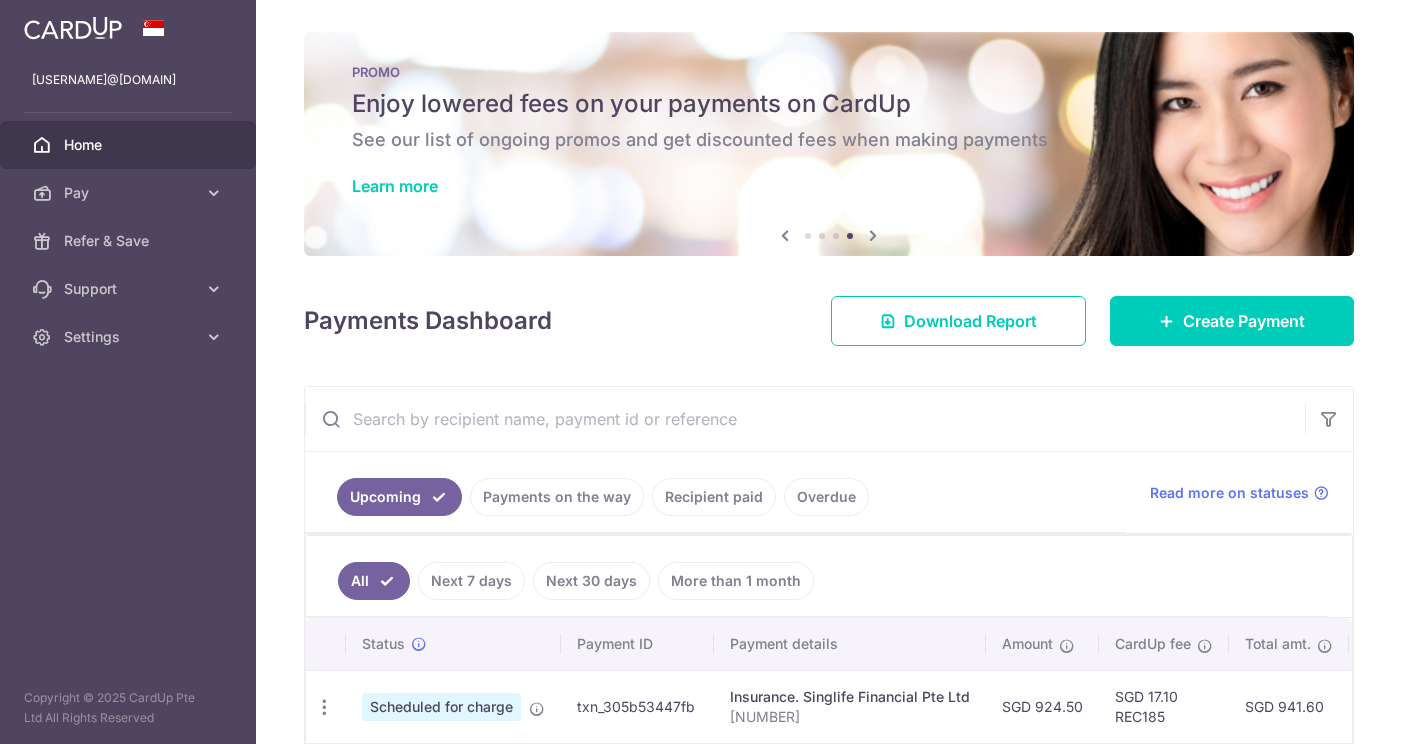 scroll, scrollTop: 0, scrollLeft: 0, axis: both 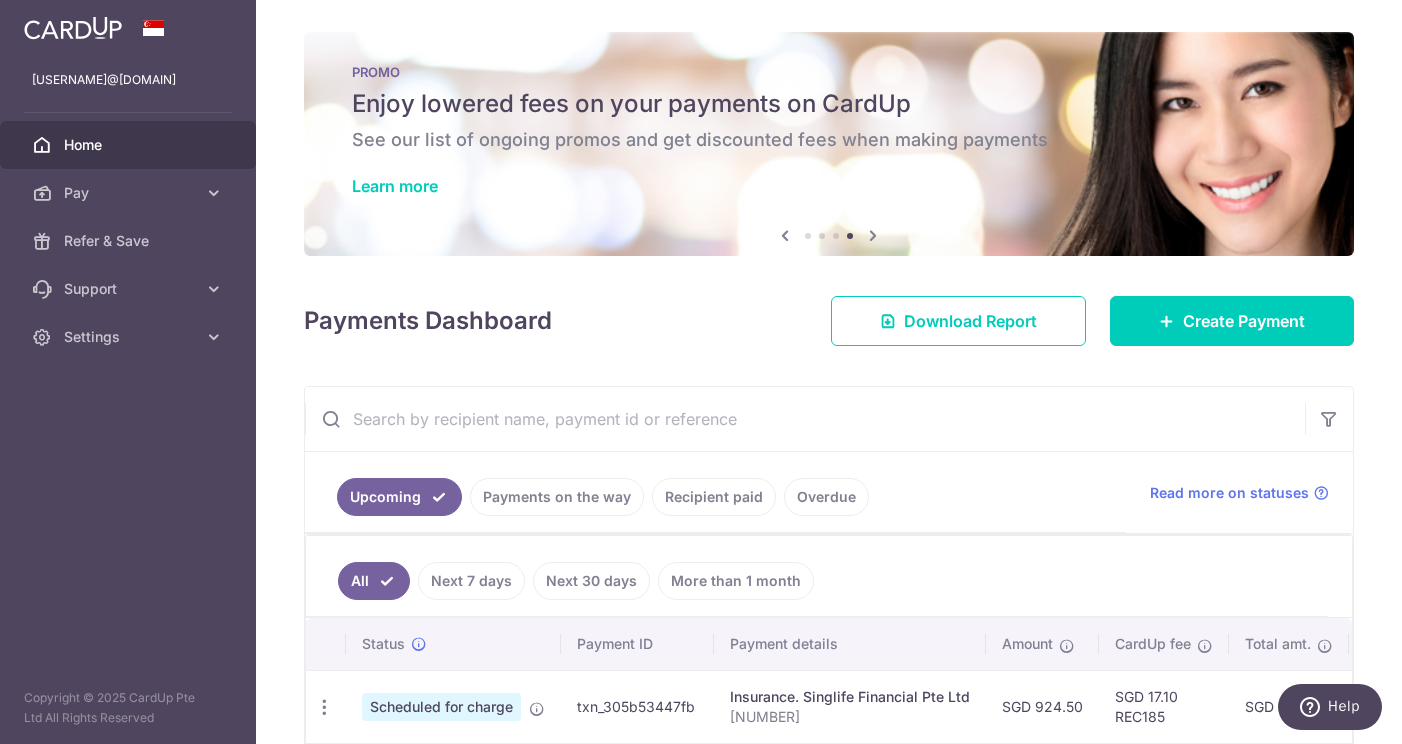 click on "Home" at bounding box center (130, 145) 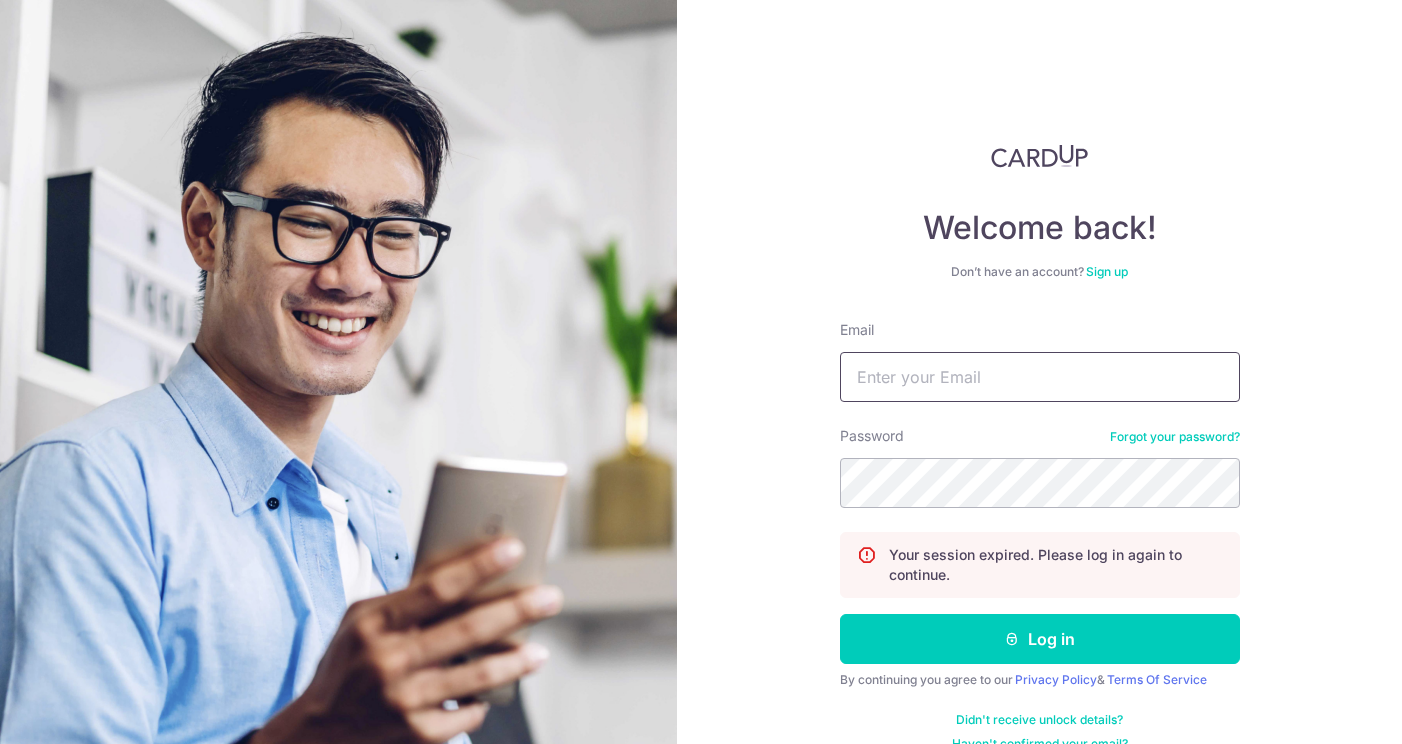 scroll, scrollTop: 0, scrollLeft: 0, axis: both 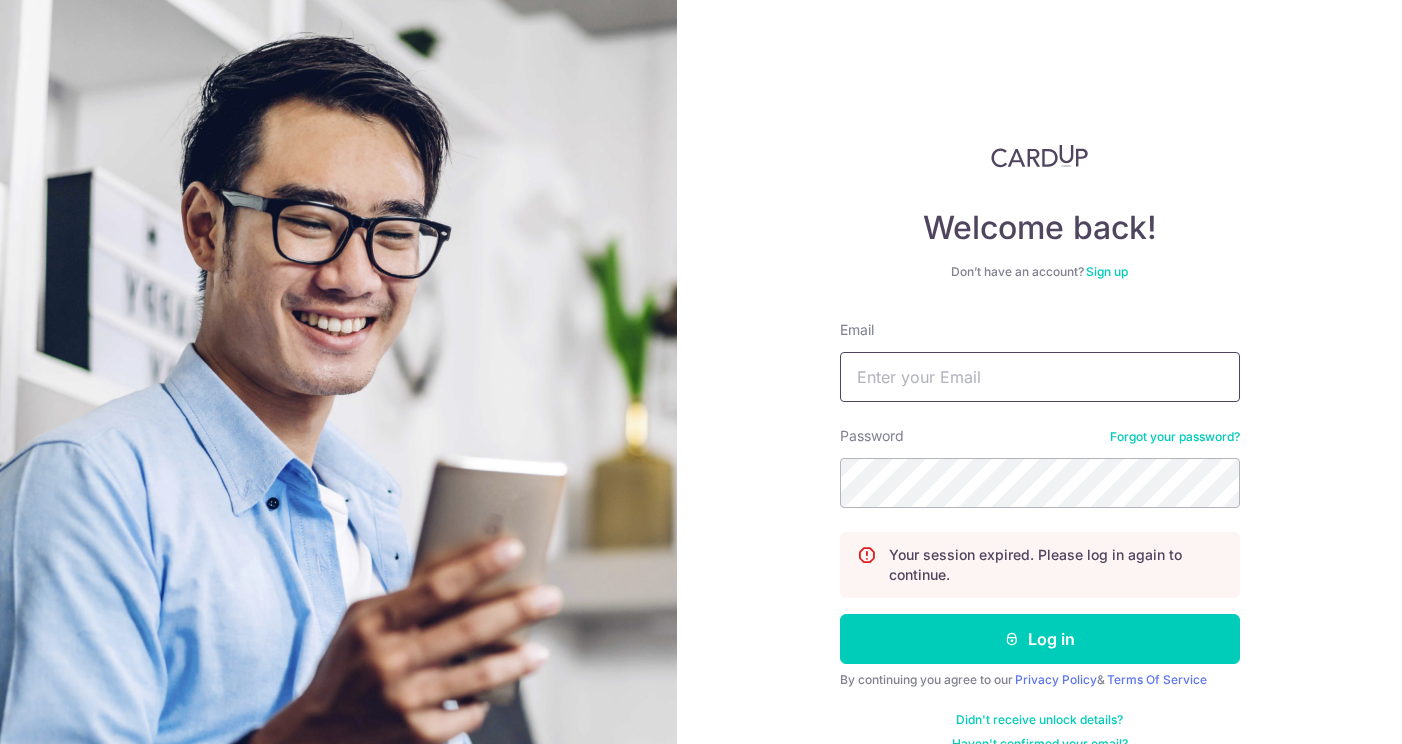type on "[USERNAME]@[DOMAIN]" 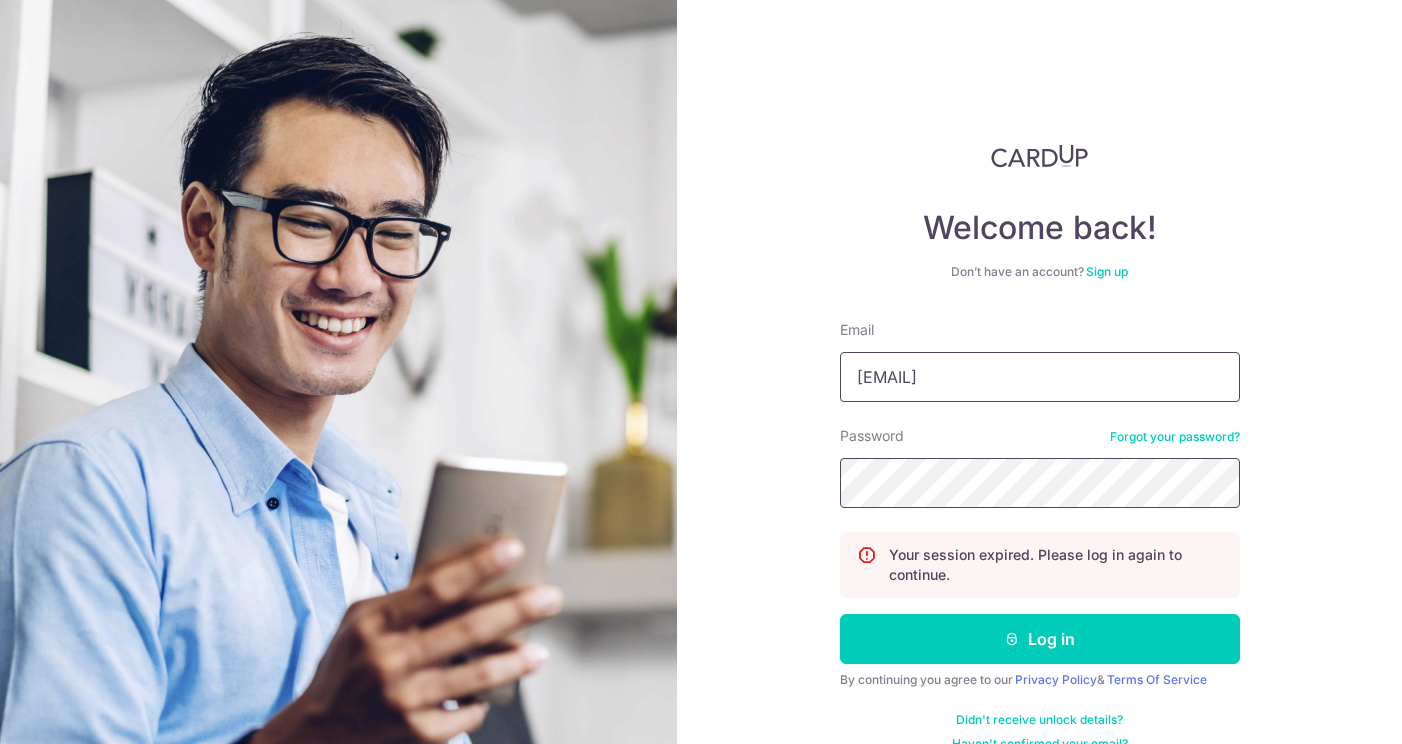 click on "Log in" at bounding box center (1040, 639) 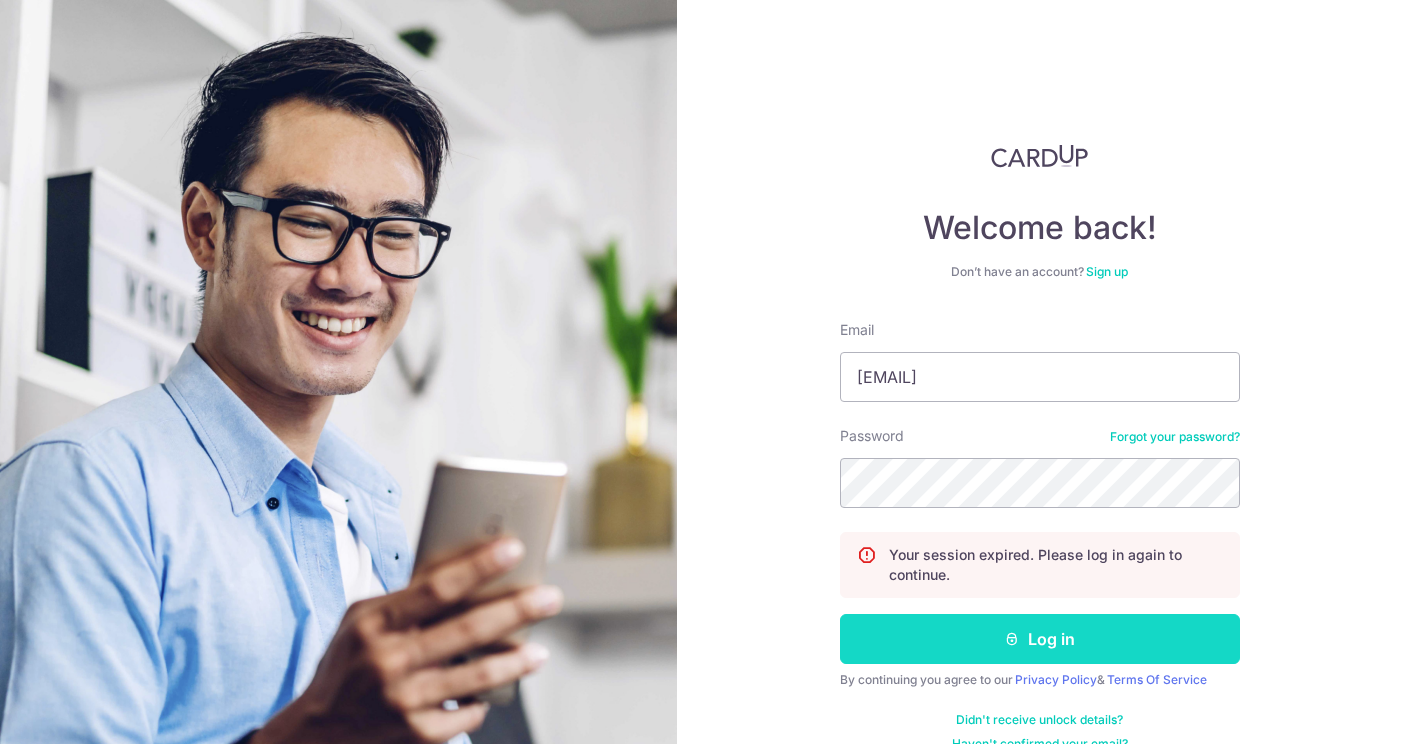 click on "Log in" at bounding box center (1040, 639) 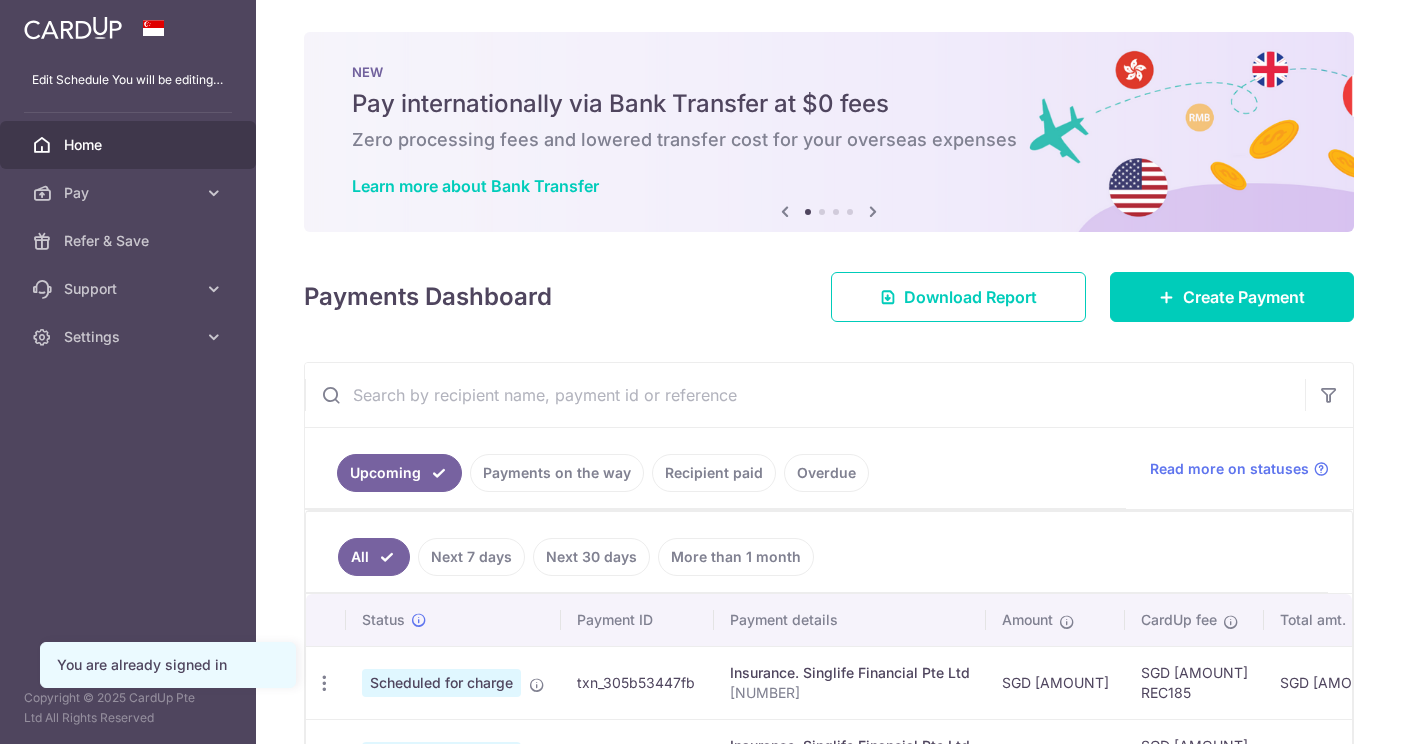 scroll, scrollTop: 0, scrollLeft: 0, axis: both 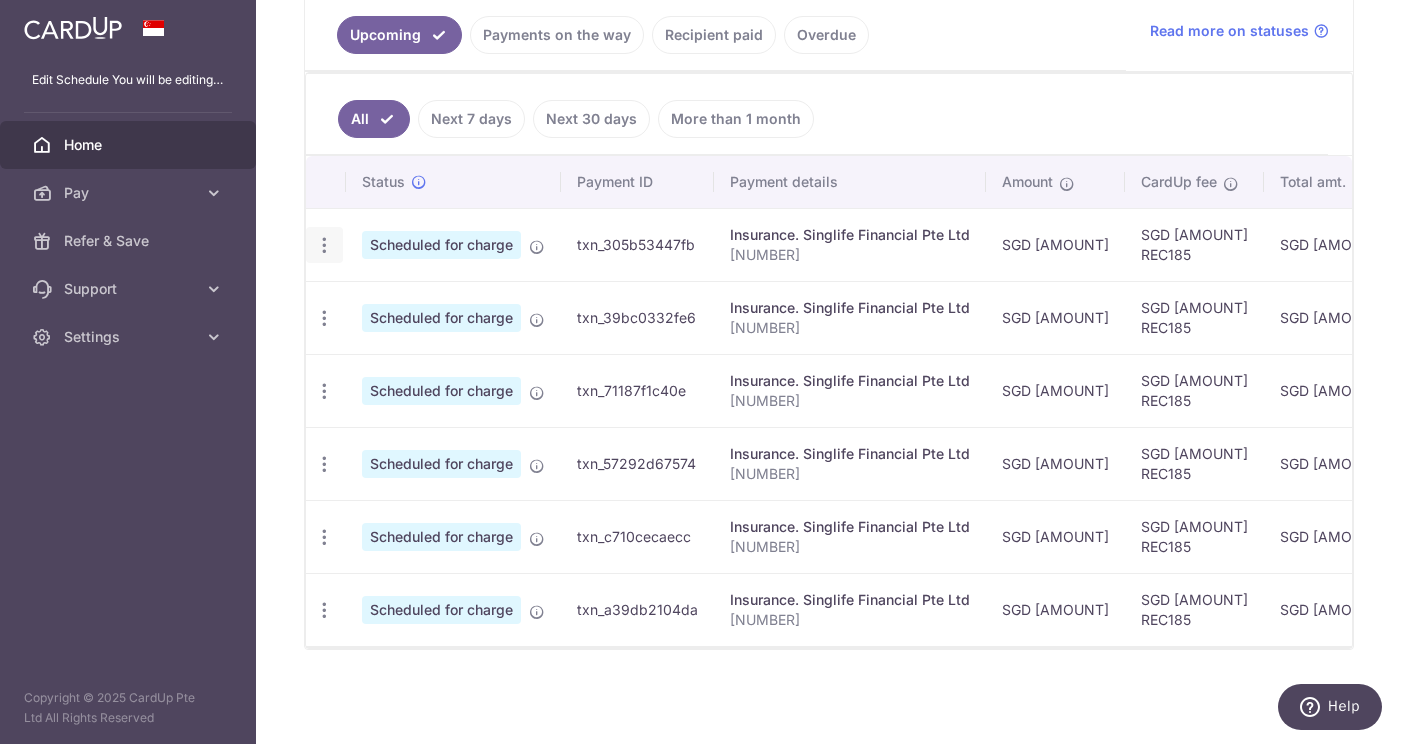 click at bounding box center (324, 245) 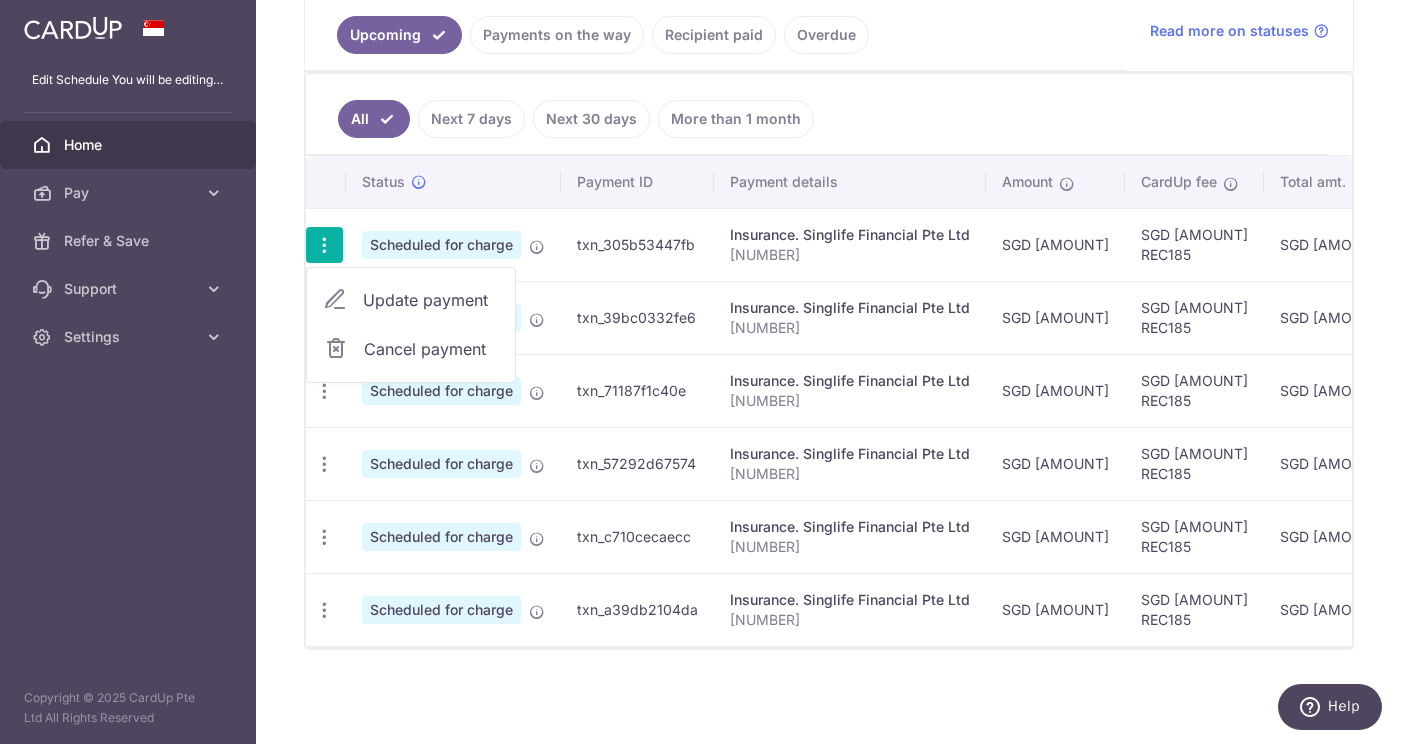 click on "Update payment" at bounding box center (431, 300) 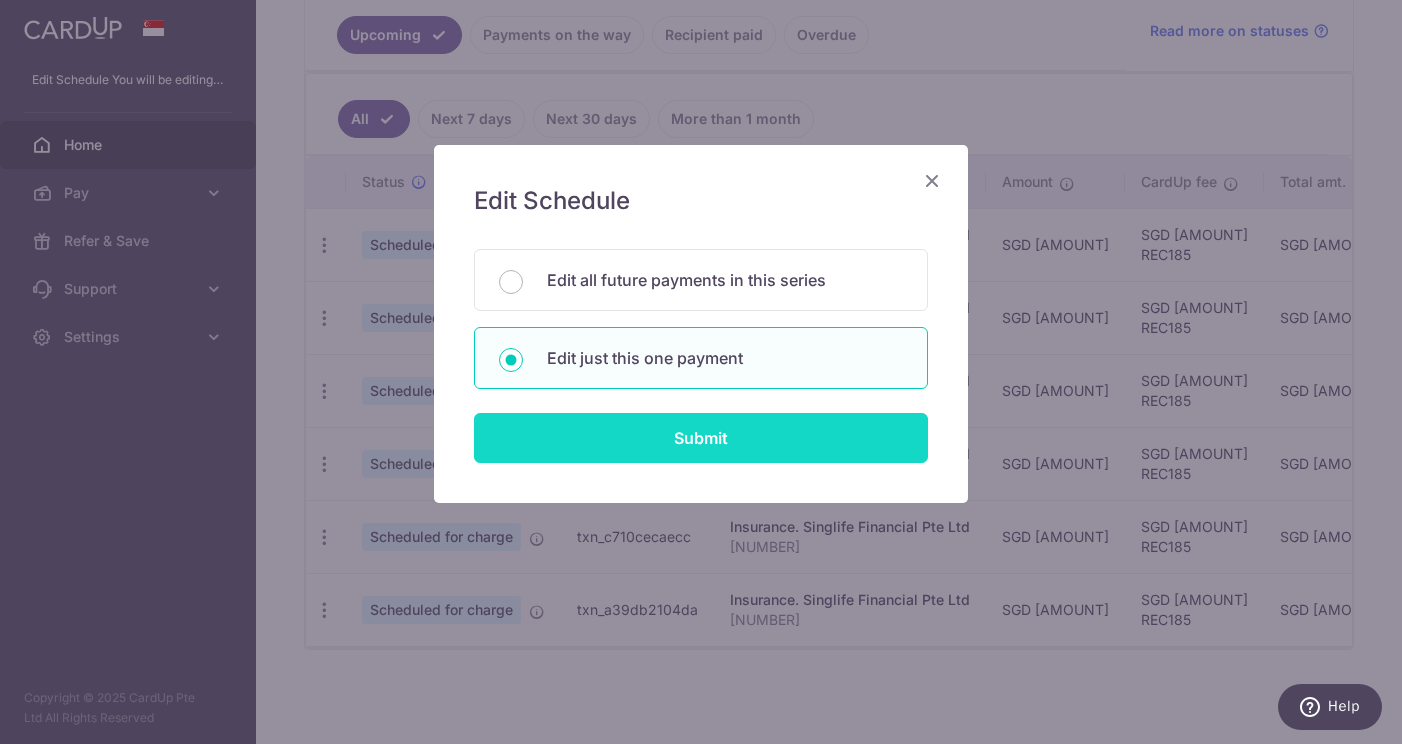 click on "Submit" at bounding box center (701, 438) 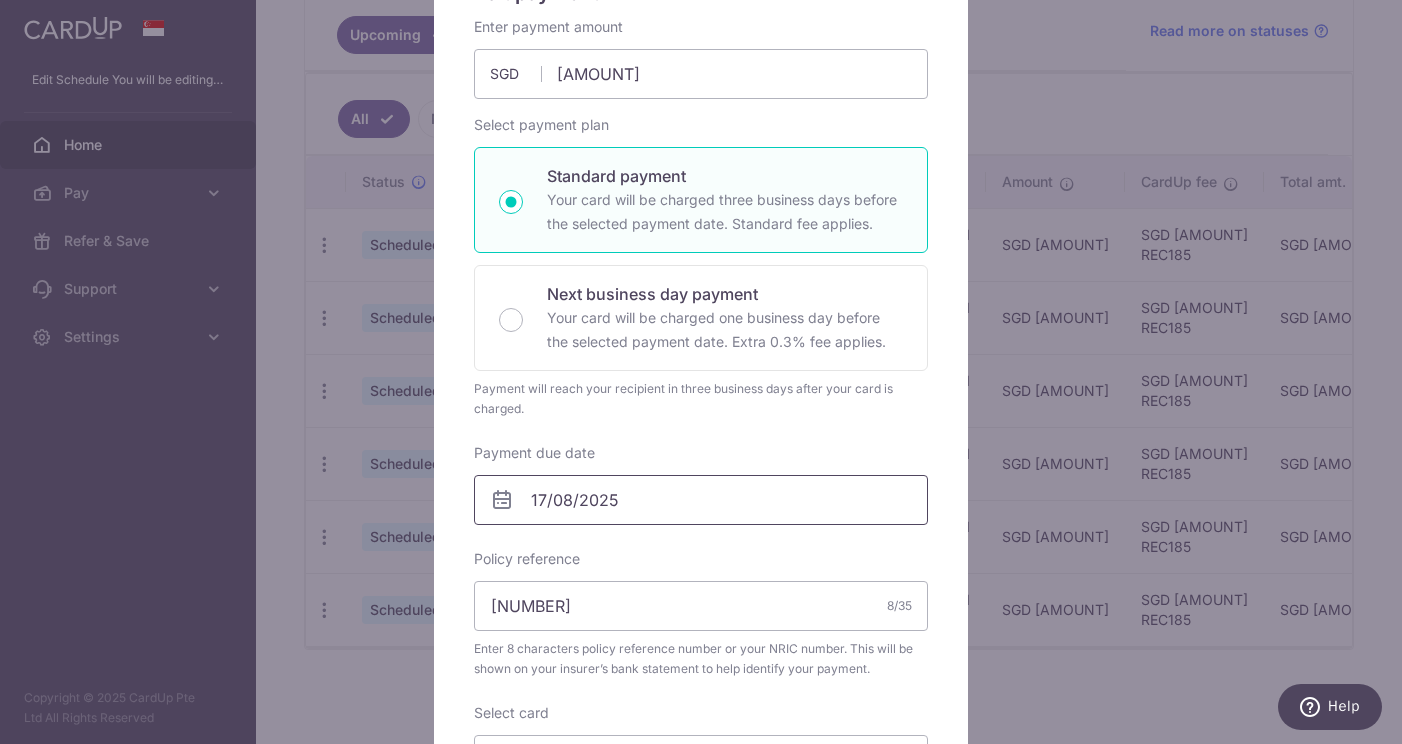 scroll, scrollTop: 204, scrollLeft: 0, axis: vertical 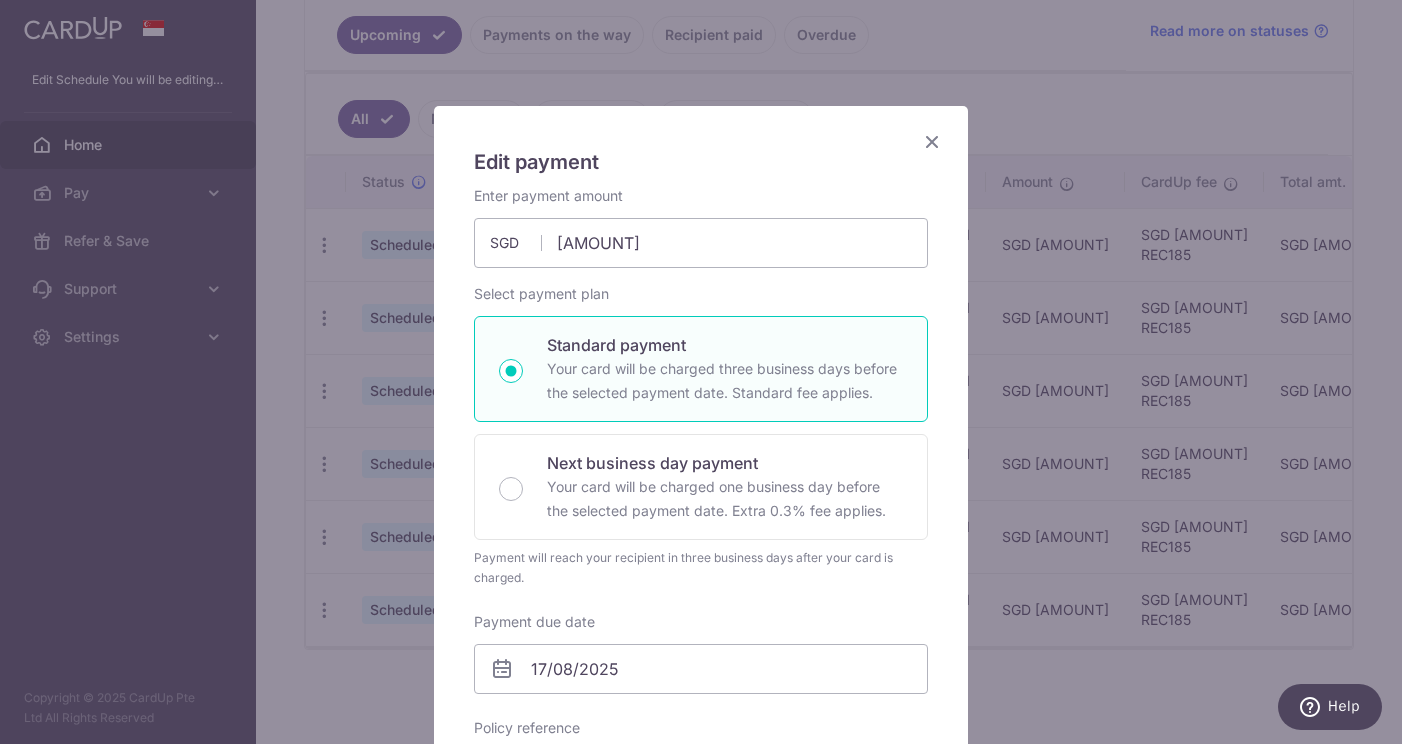 click at bounding box center [932, 141] 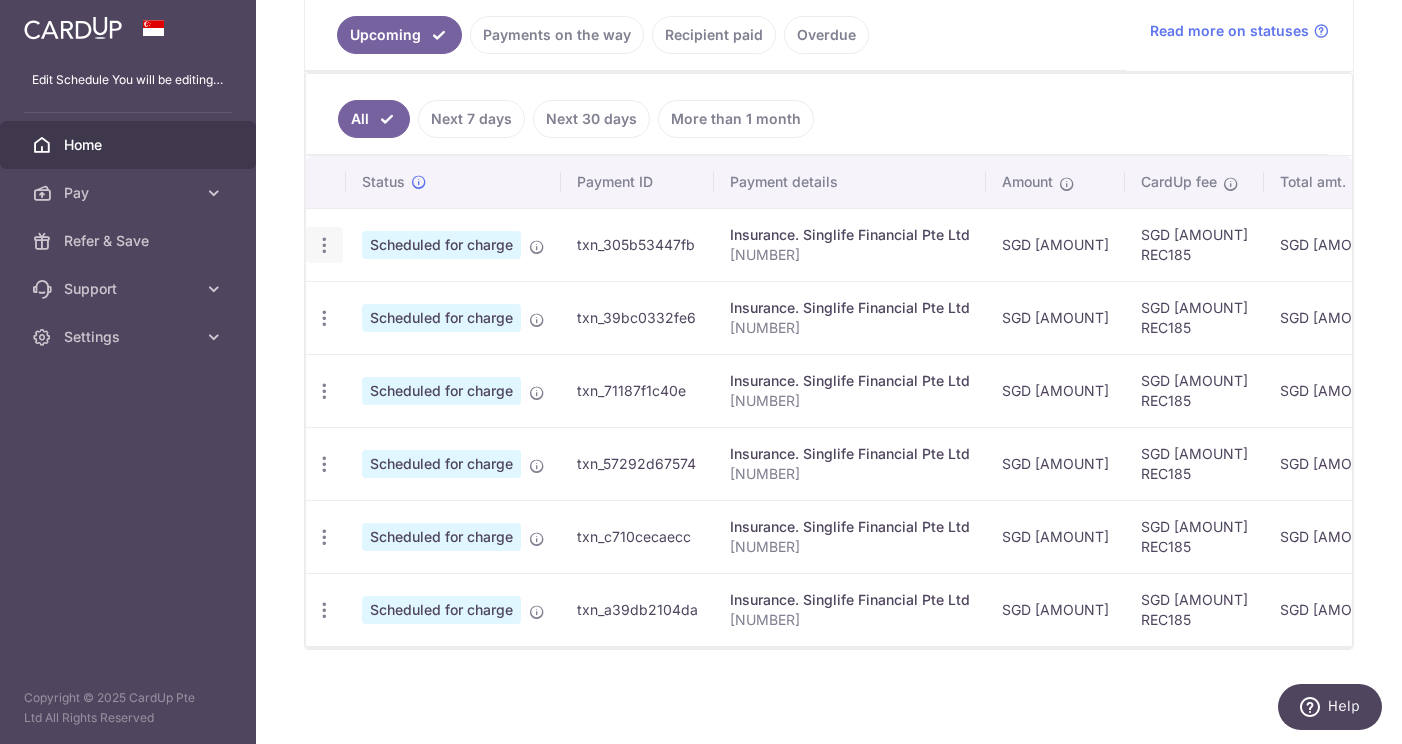 click at bounding box center [324, 245] 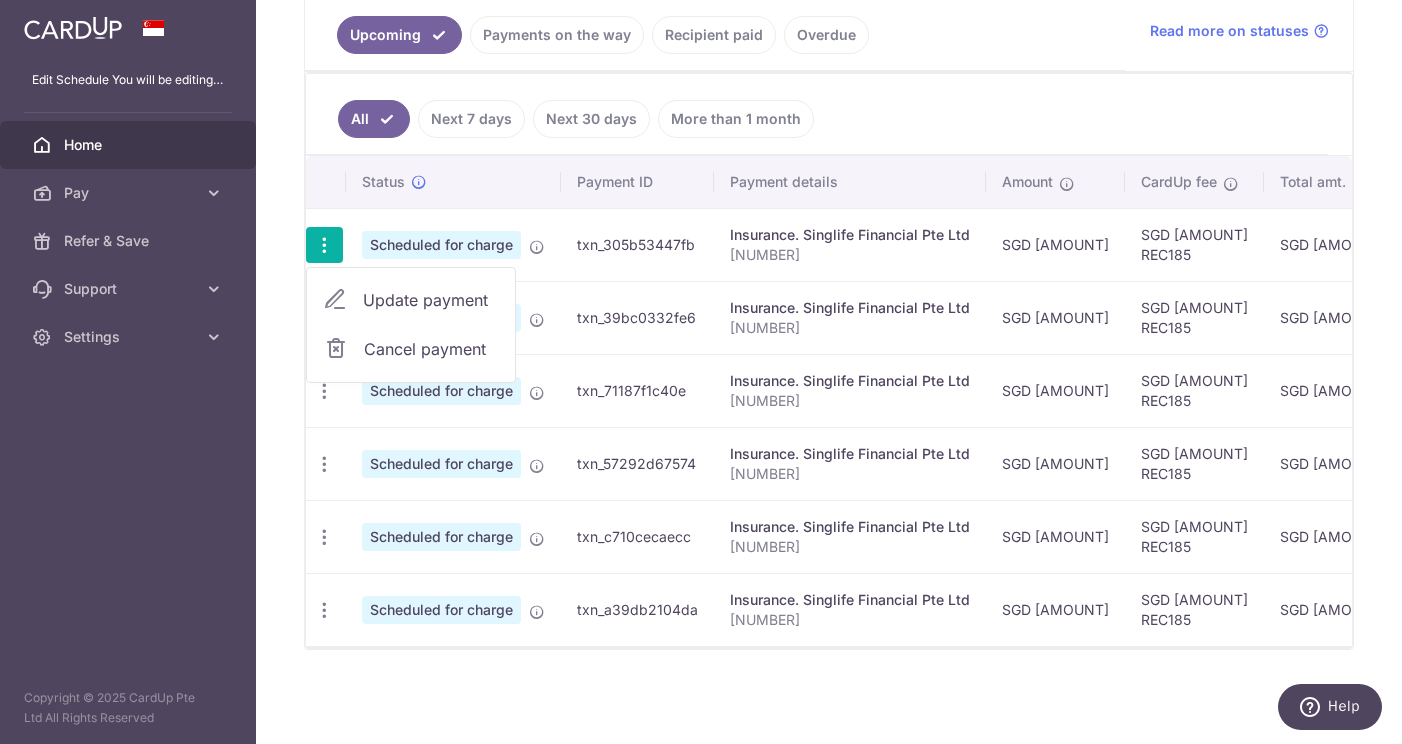 click on "Update payment" at bounding box center [431, 300] 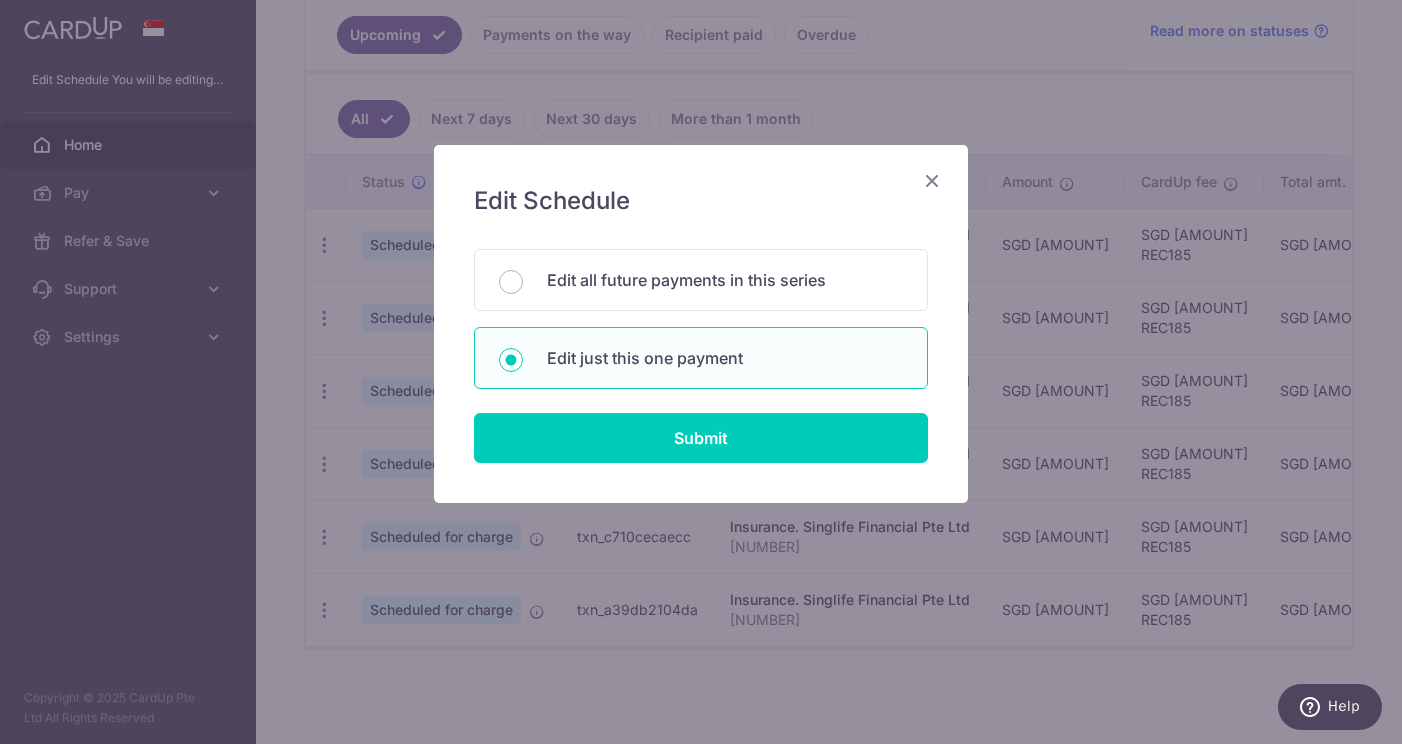 click at bounding box center [932, 180] 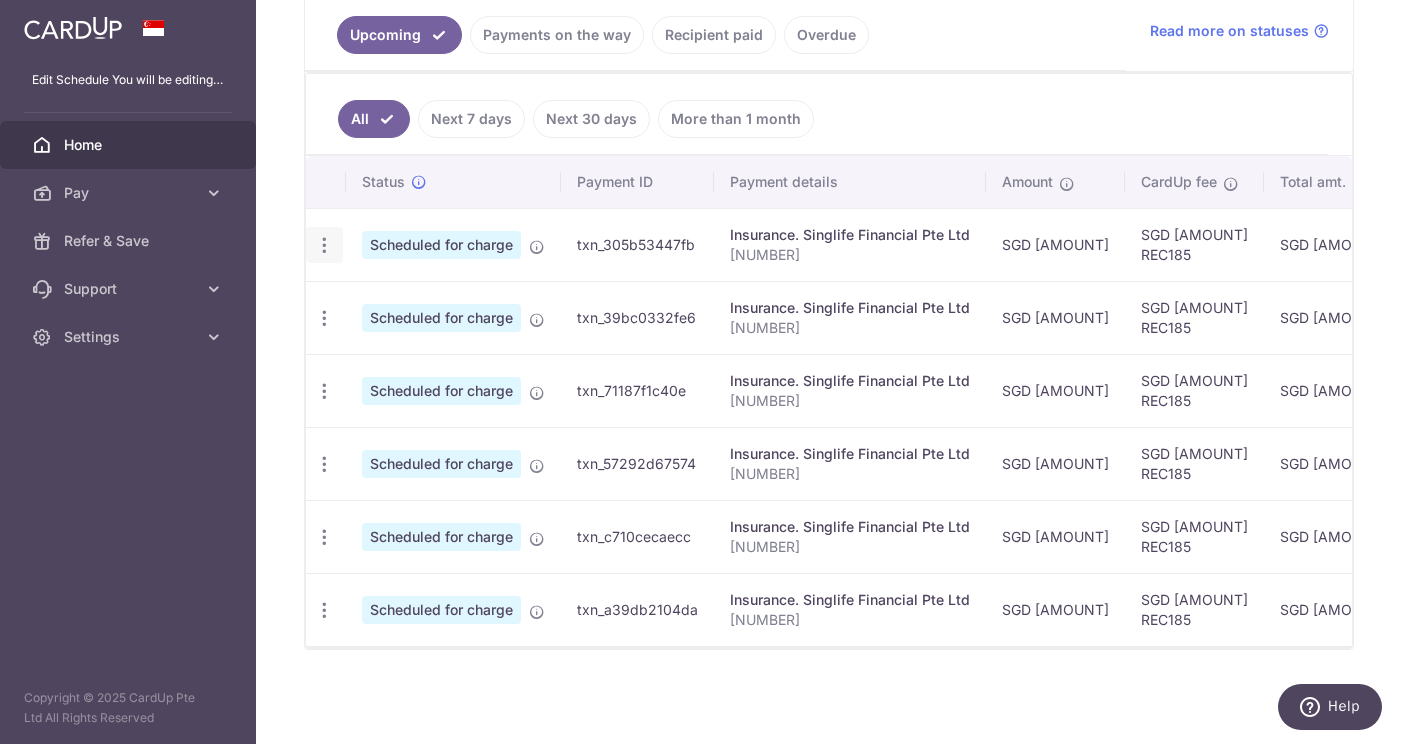click at bounding box center [324, 245] 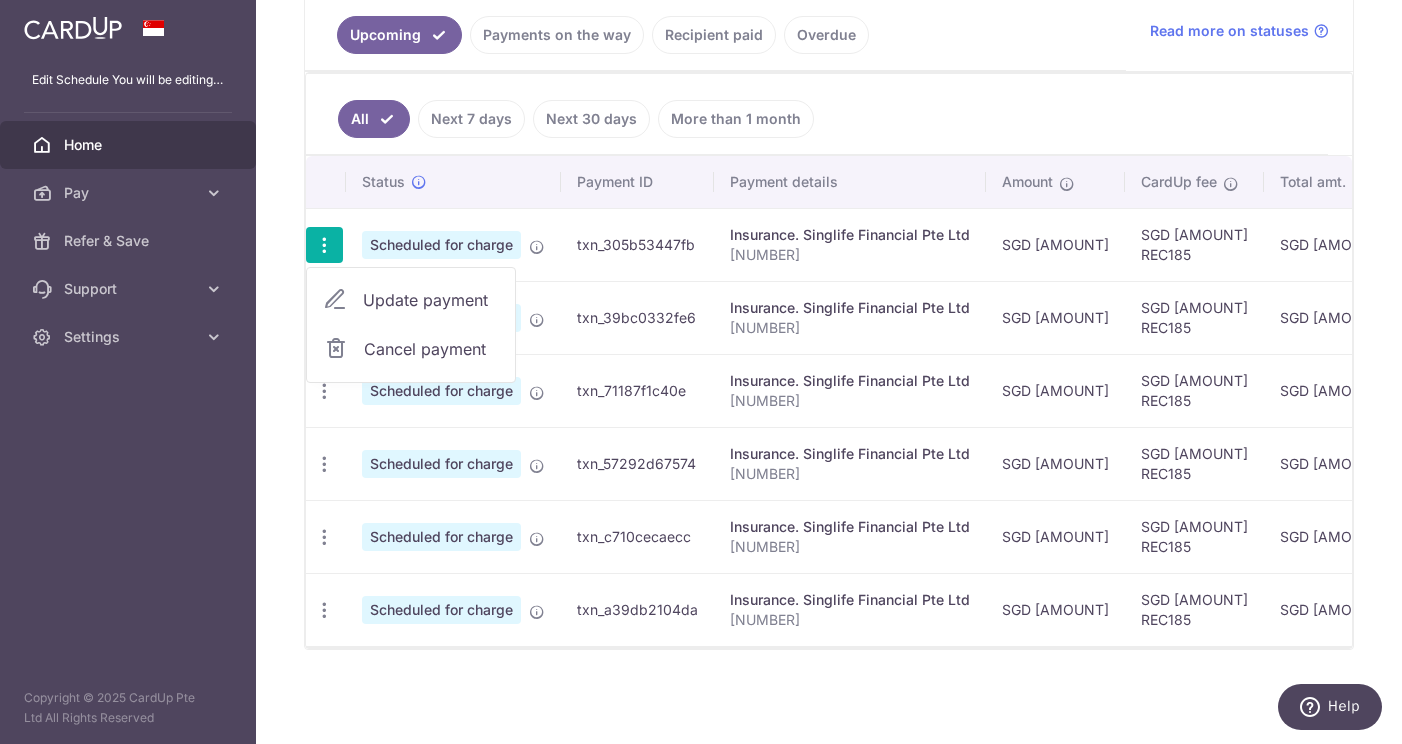 click on "Update payment" at bounding box center [431, 300] 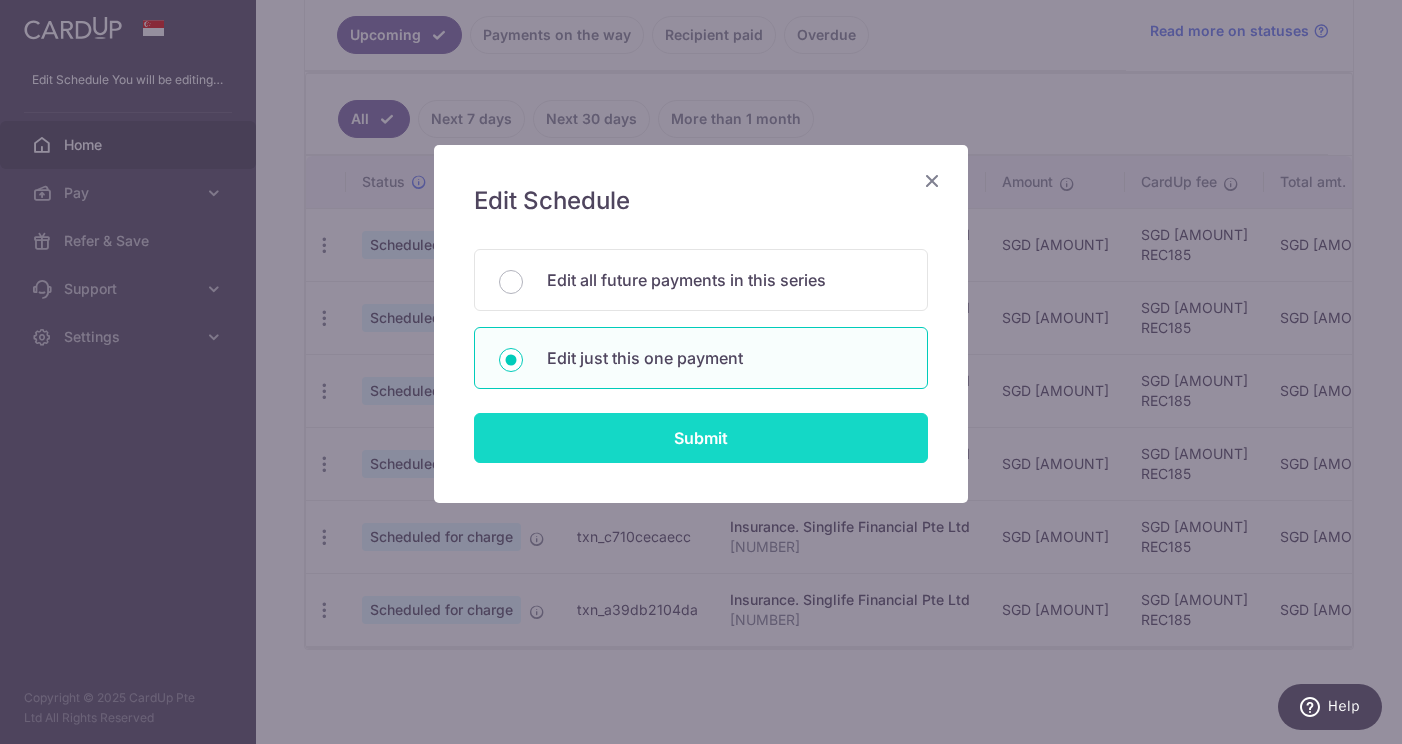 click on "Submit" at bounding box center (701, 438) 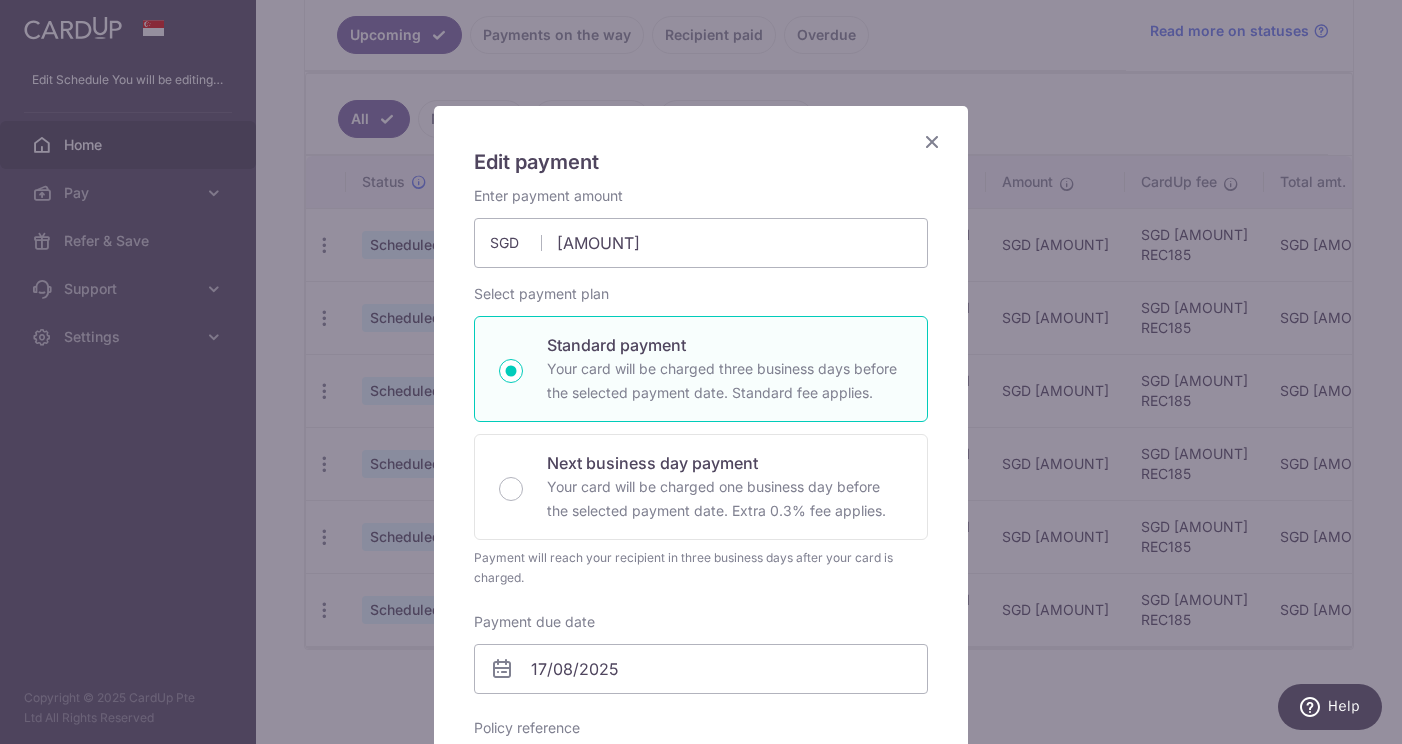 scroll, scrollTop: 0, scrollLeft: 0, axis: both 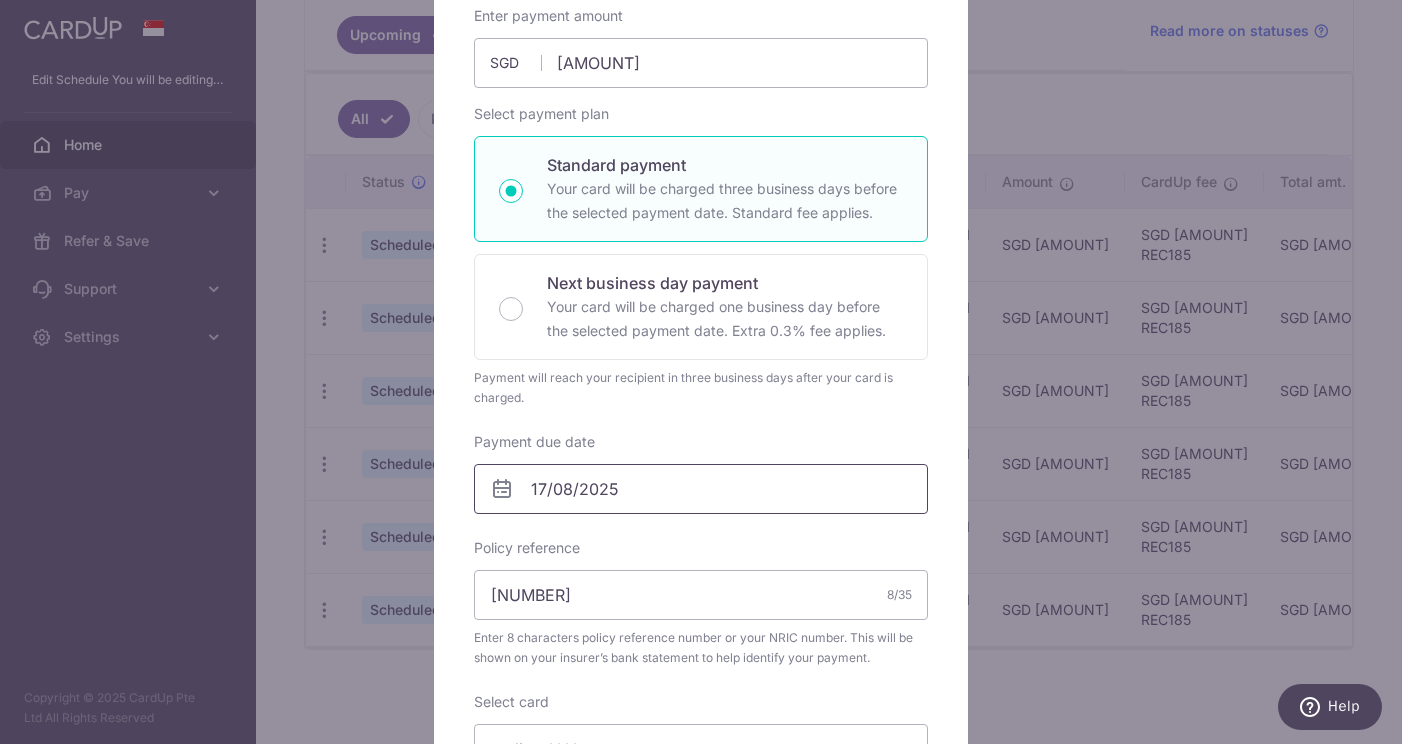 click on "17/08/2025" at bounding box center [701, 489] 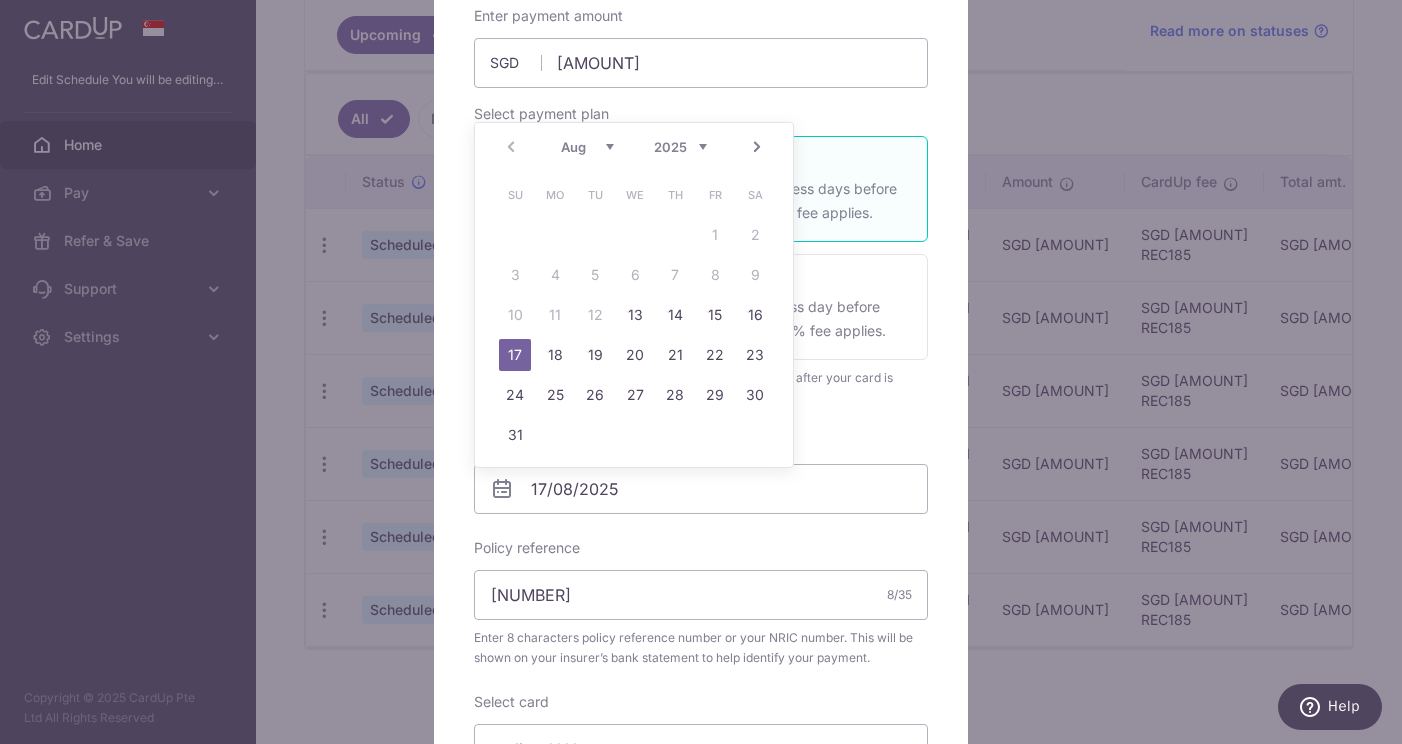 click on "Next" at bounding box center [757, 147] 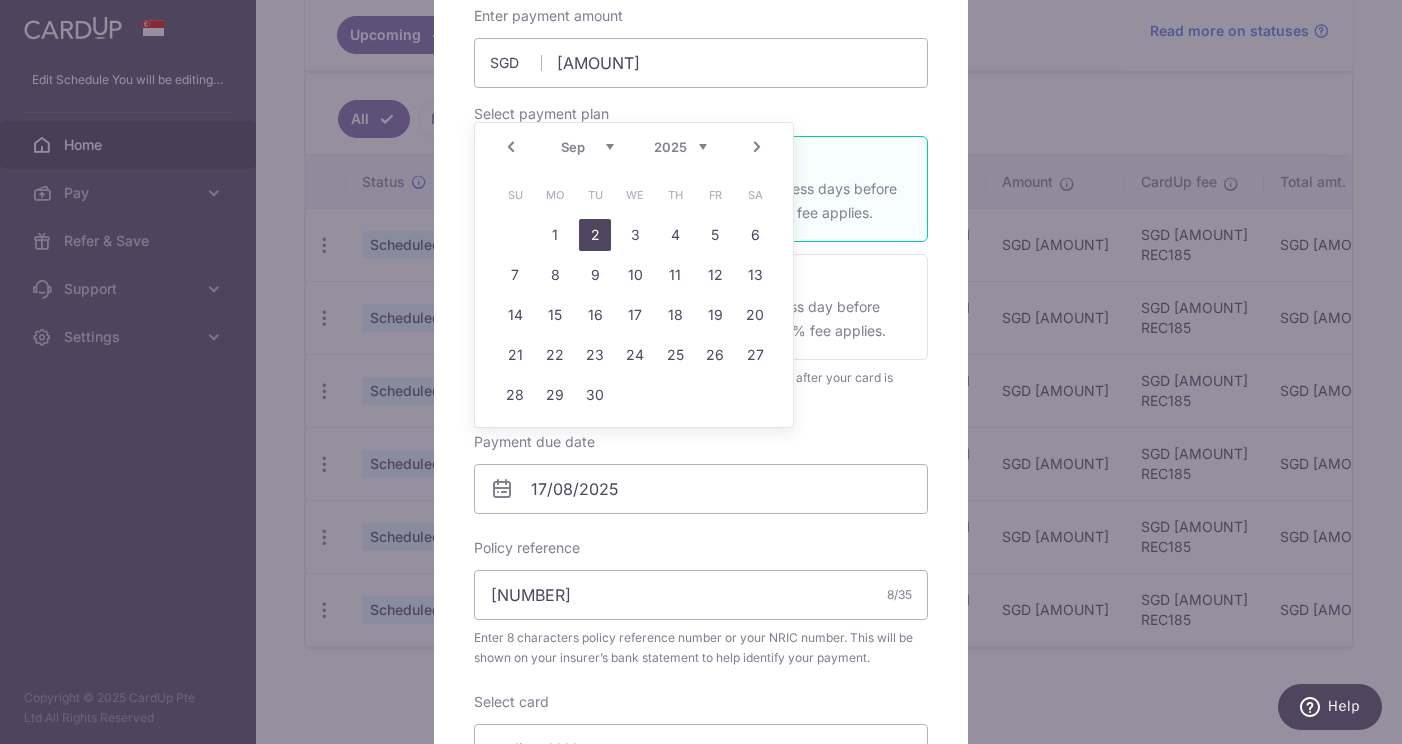 click on "2" at bounding box center (595, 235) 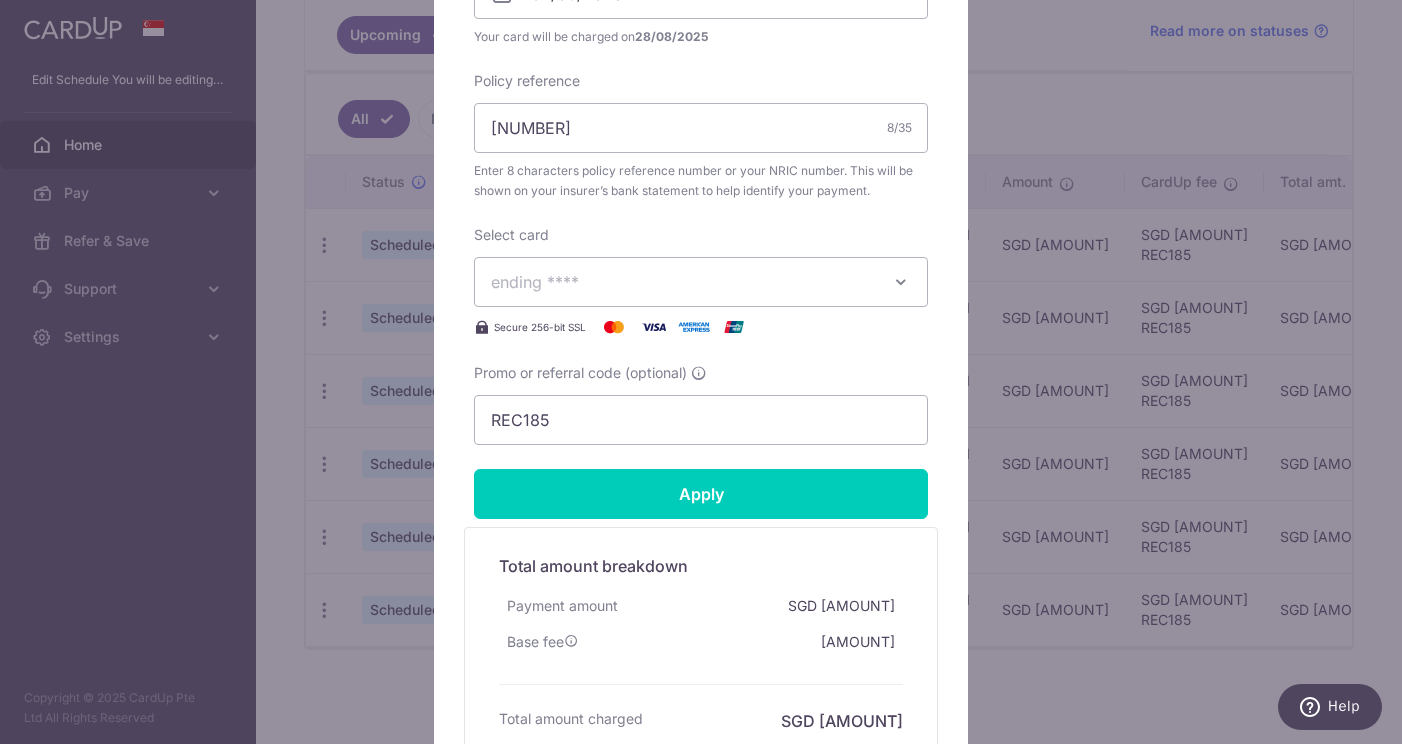 scroll, scrollTop: 726, scrollLeft: 0, axis: vertical 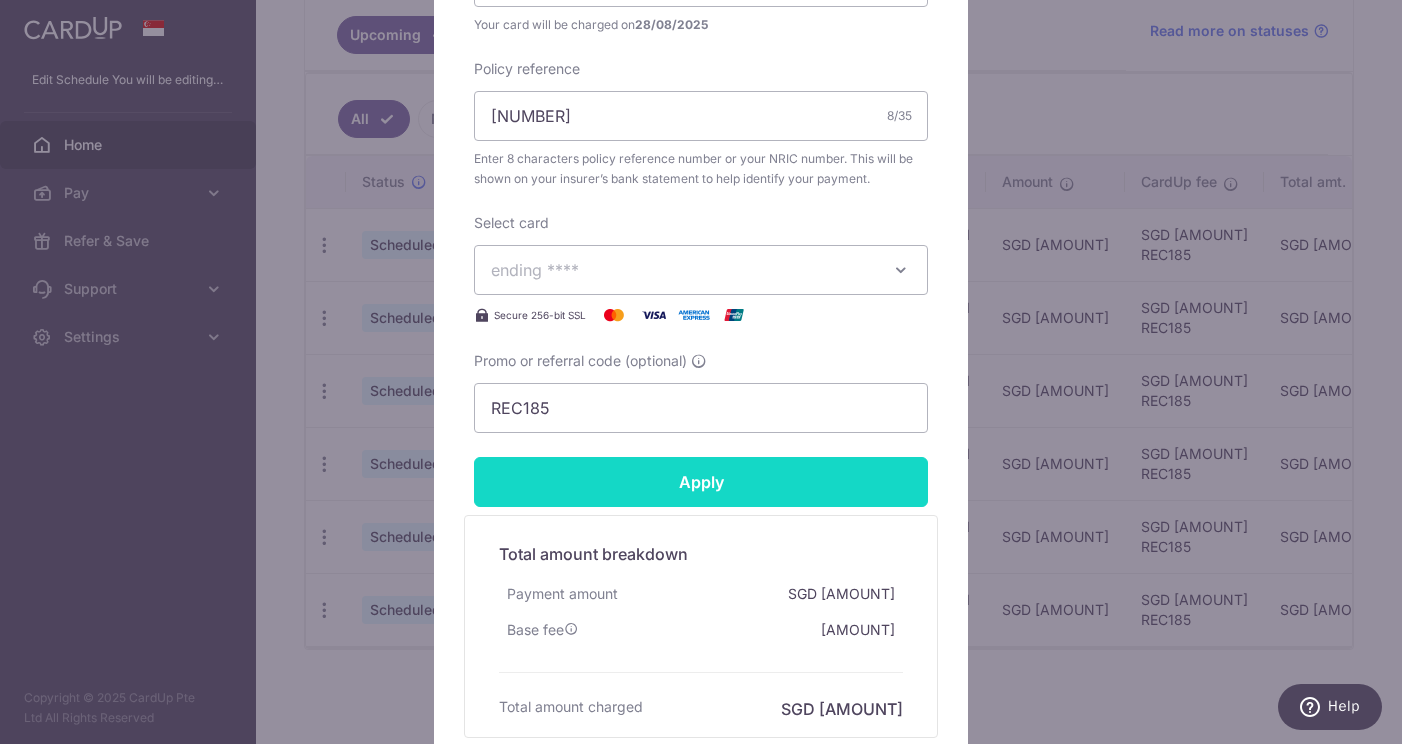click on "Apply" at bounding box center [701, 482] 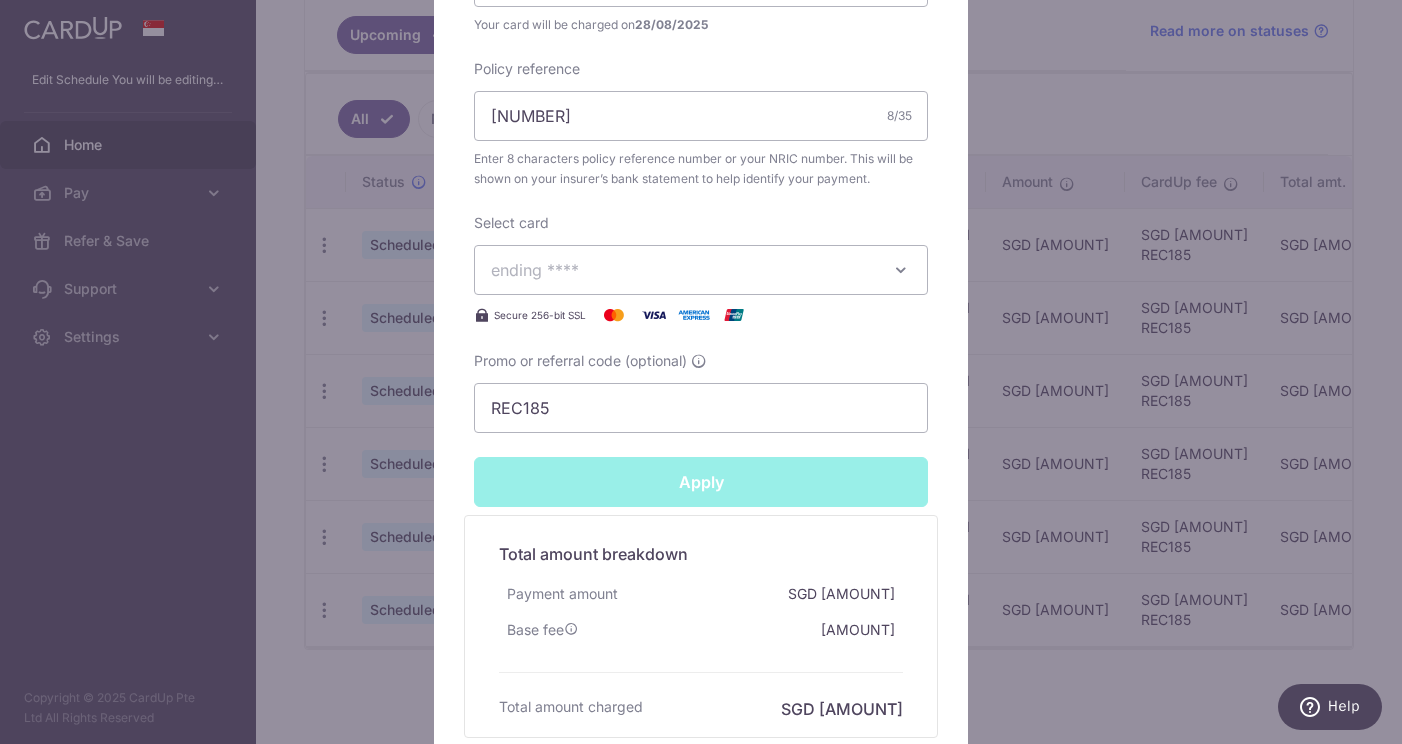 type on "Successfully Applied" 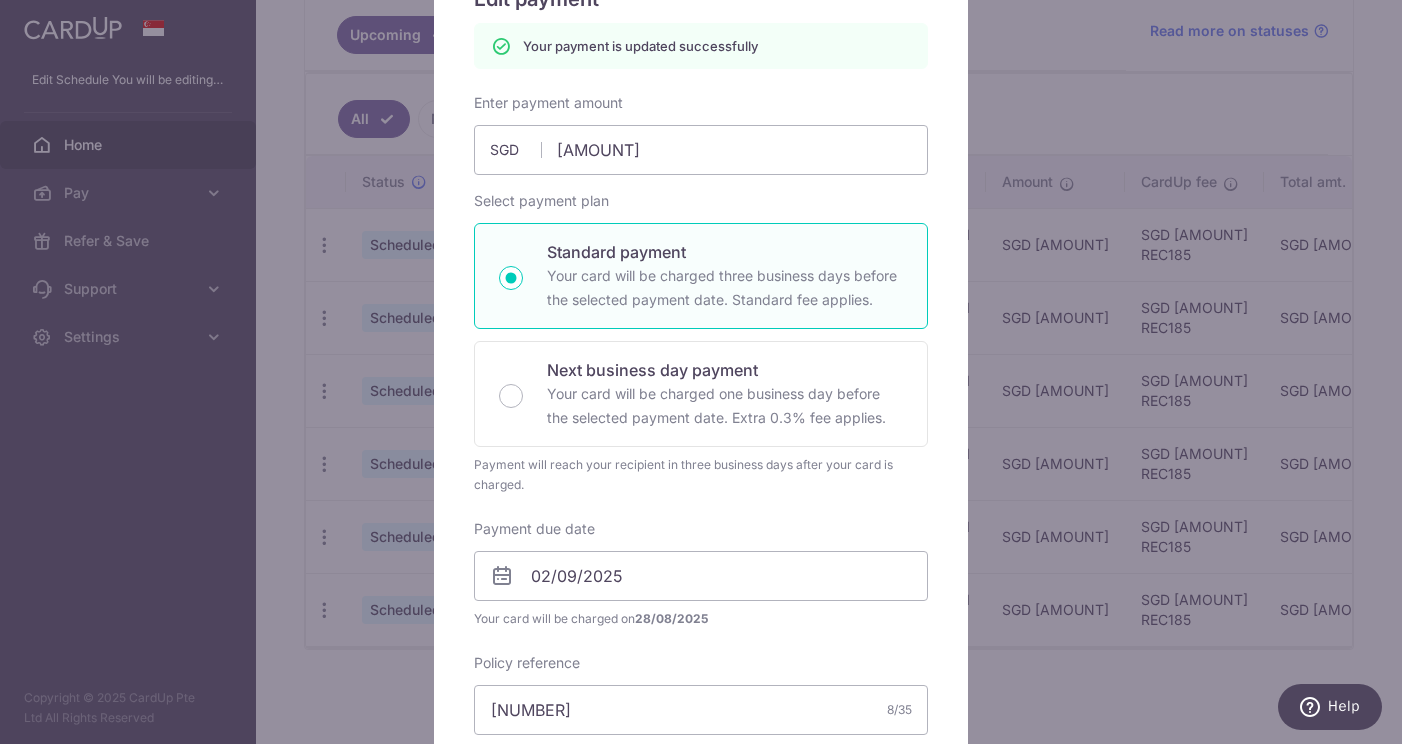 scroll, scrollTop: 33, scrollLeft: 0, axis: vertical 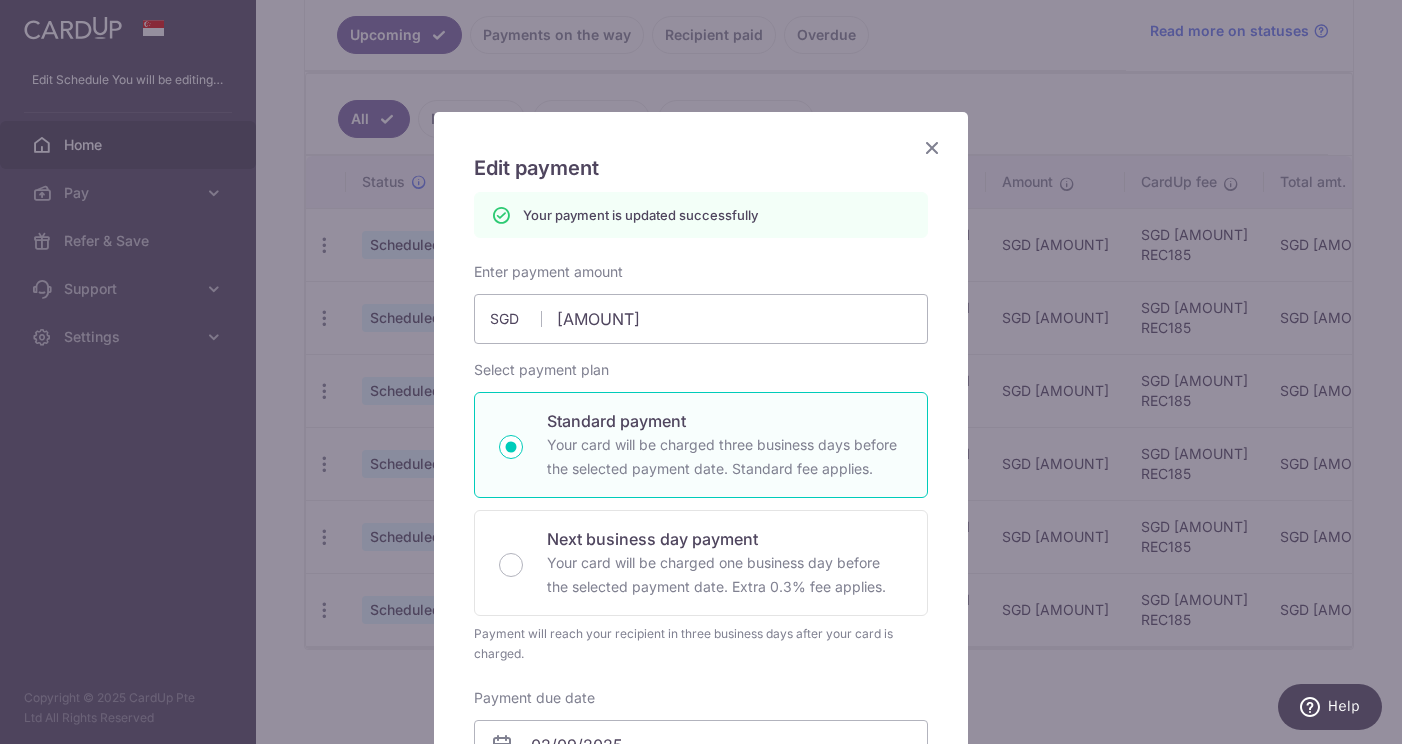 click at bounding box center [932, 147] 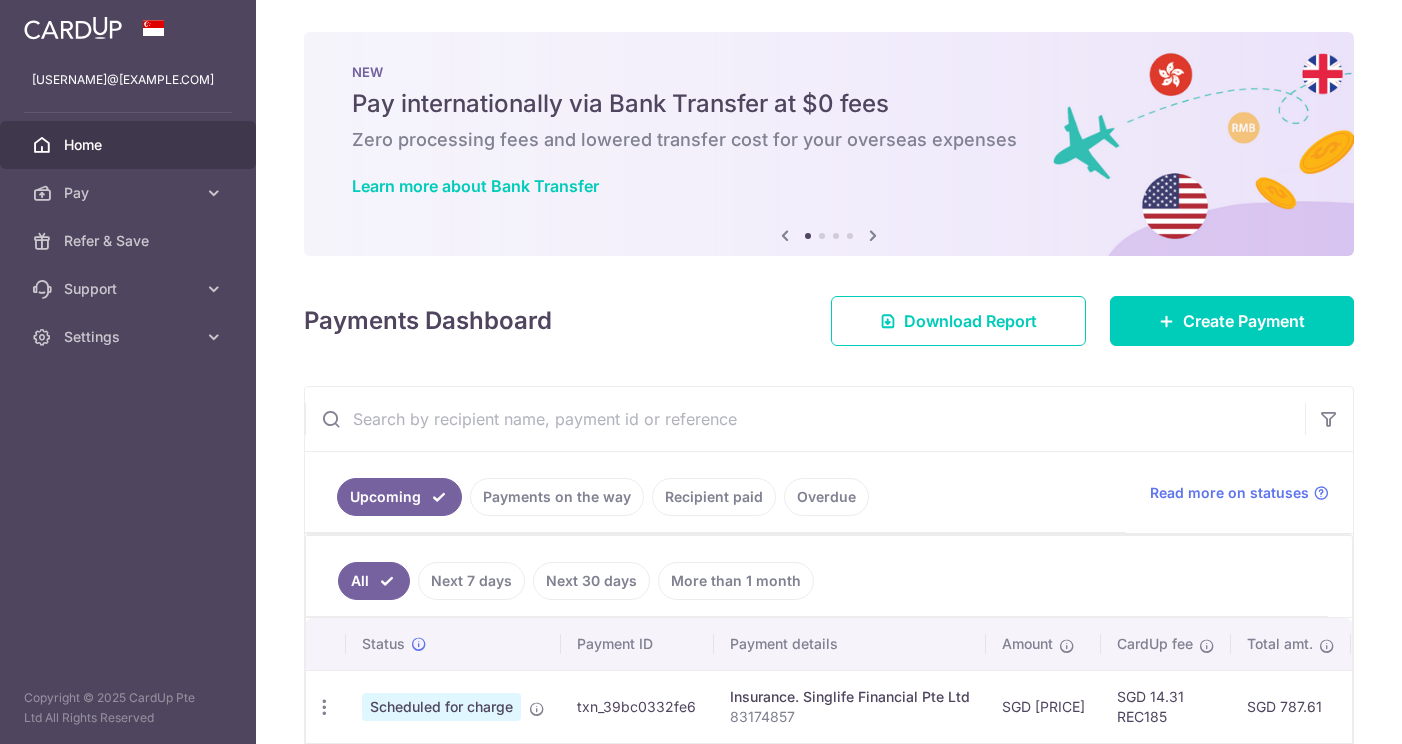 scroll, scrollTop: 0, scrollLeft: 0, axis: both 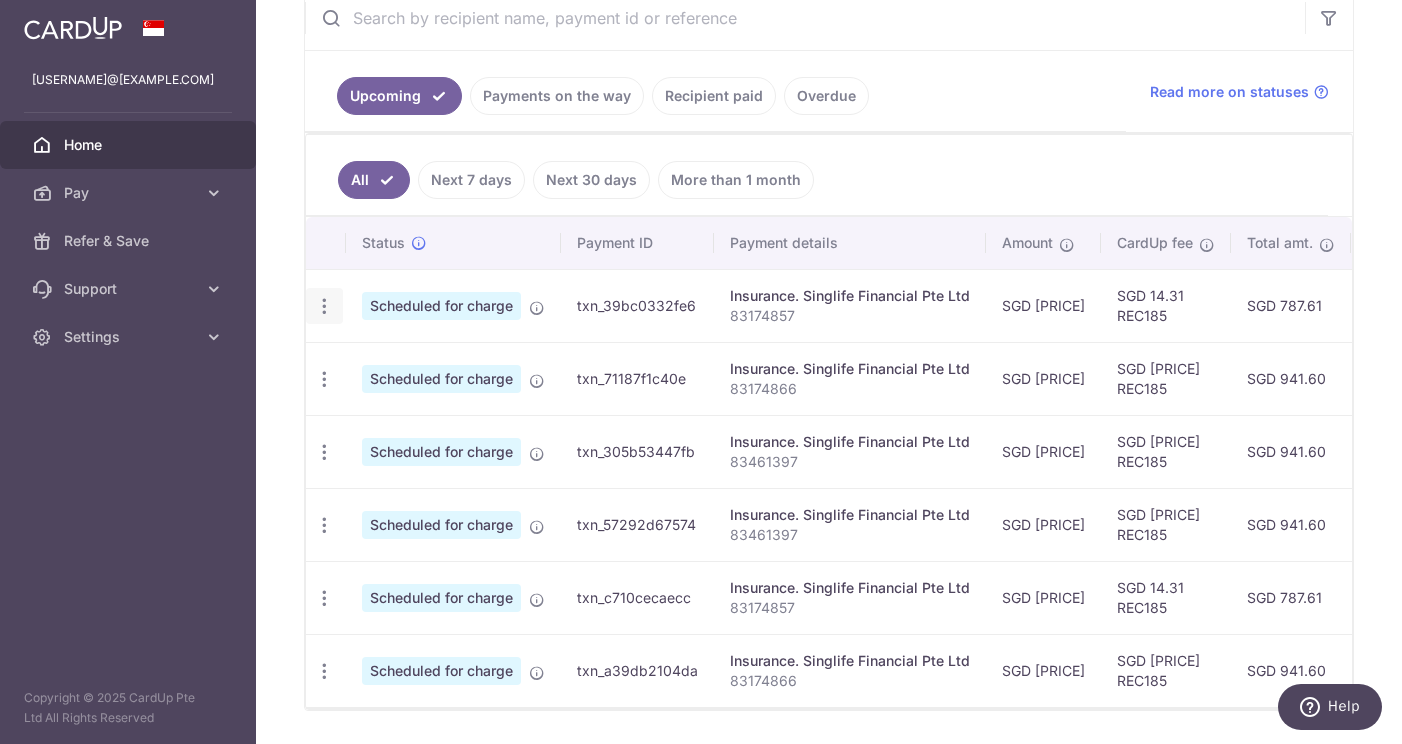 click at bounding box center [324, 306] 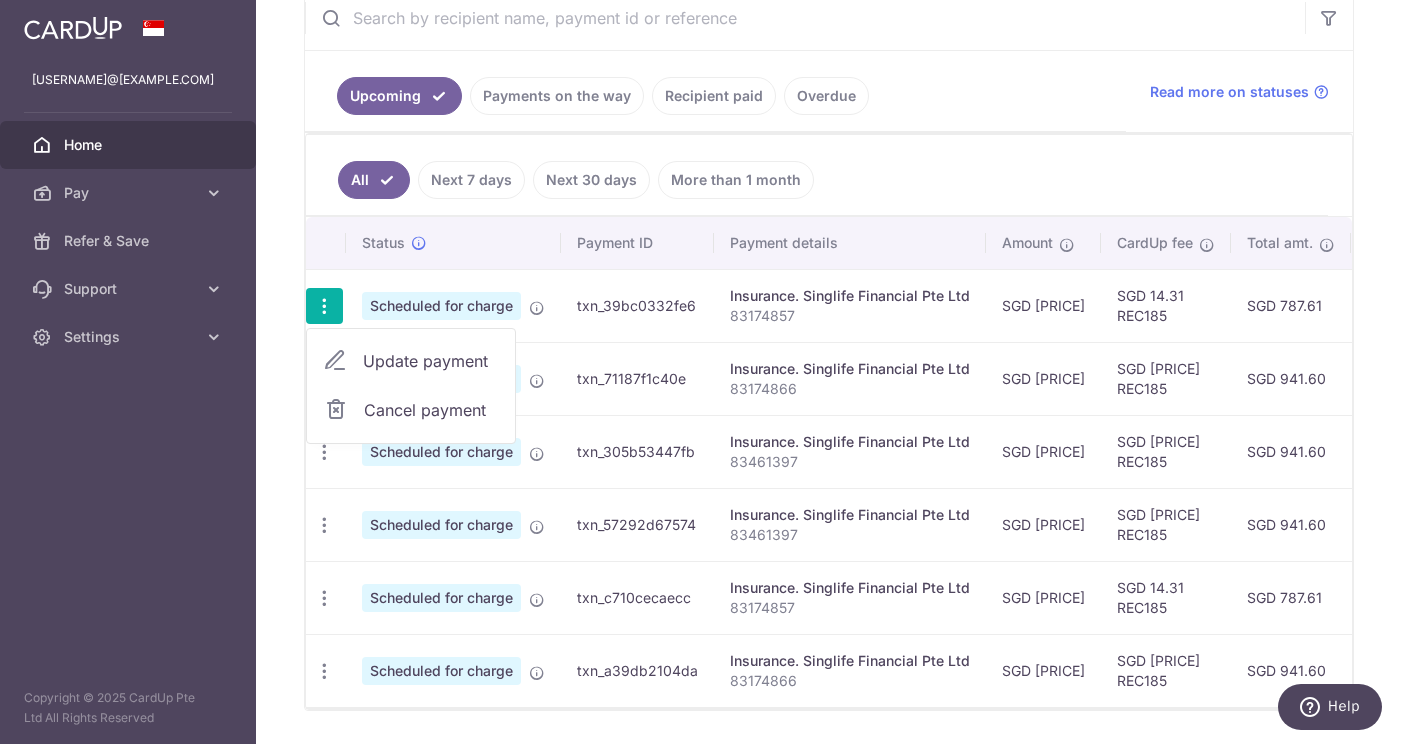 click on "Update payment" at bounding box center [431, 361] 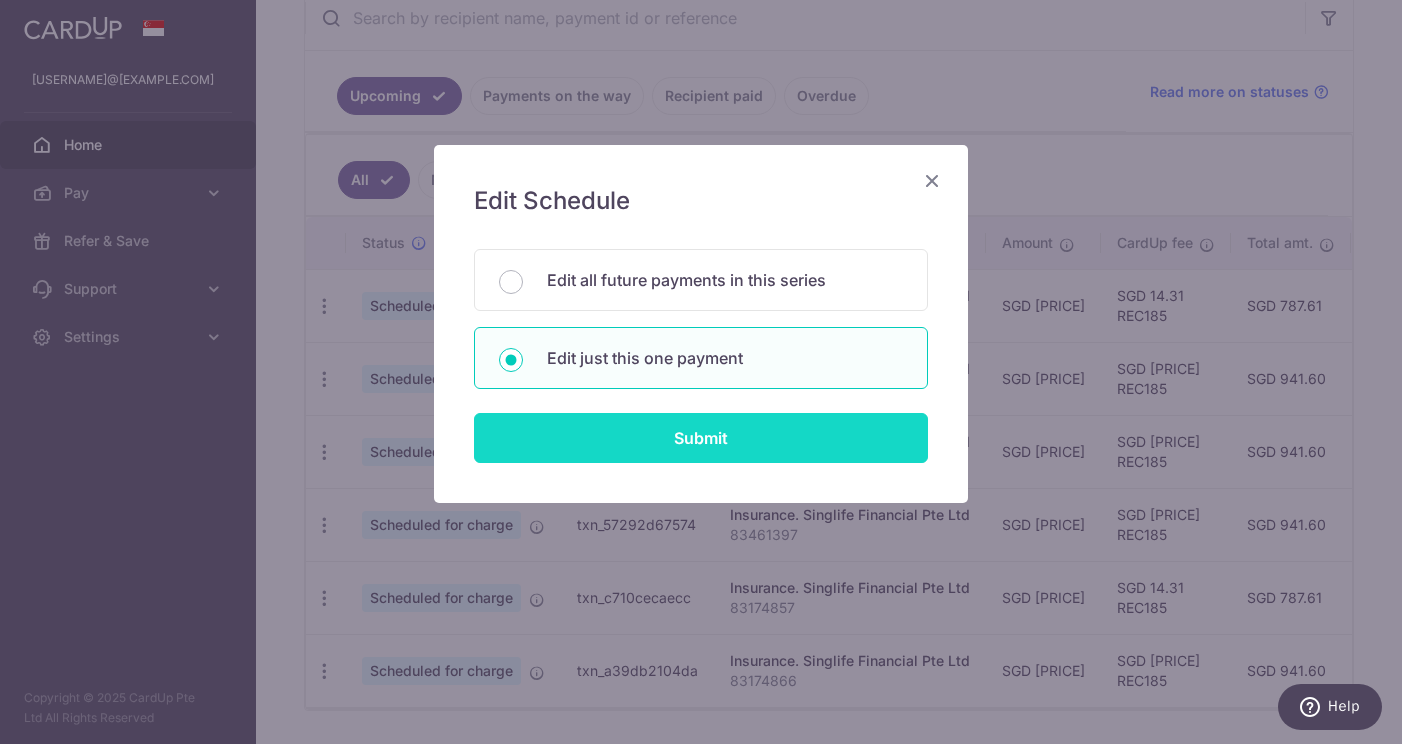 click on "Submit" at bounding box center [701, 438] 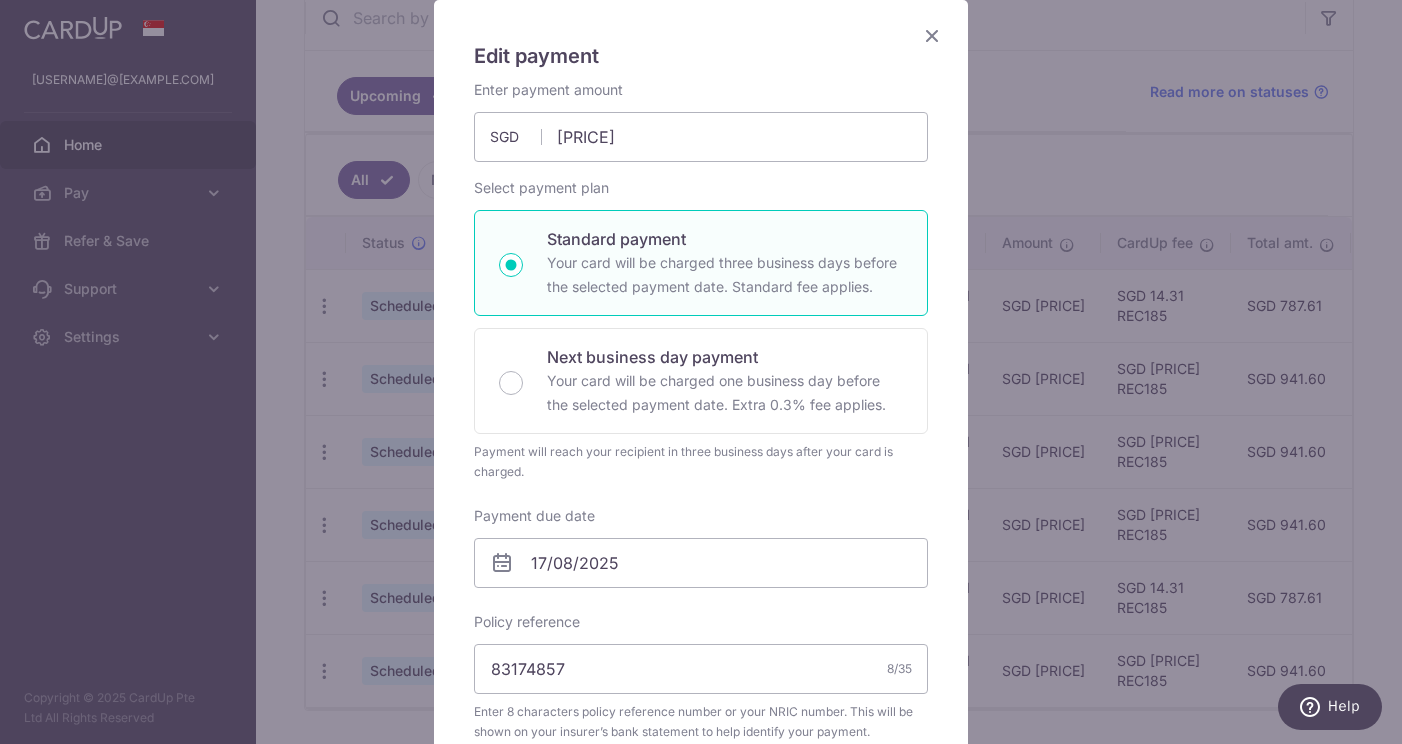scroll, scrollTop: 161, scrollLeft: 0, axis: vertical 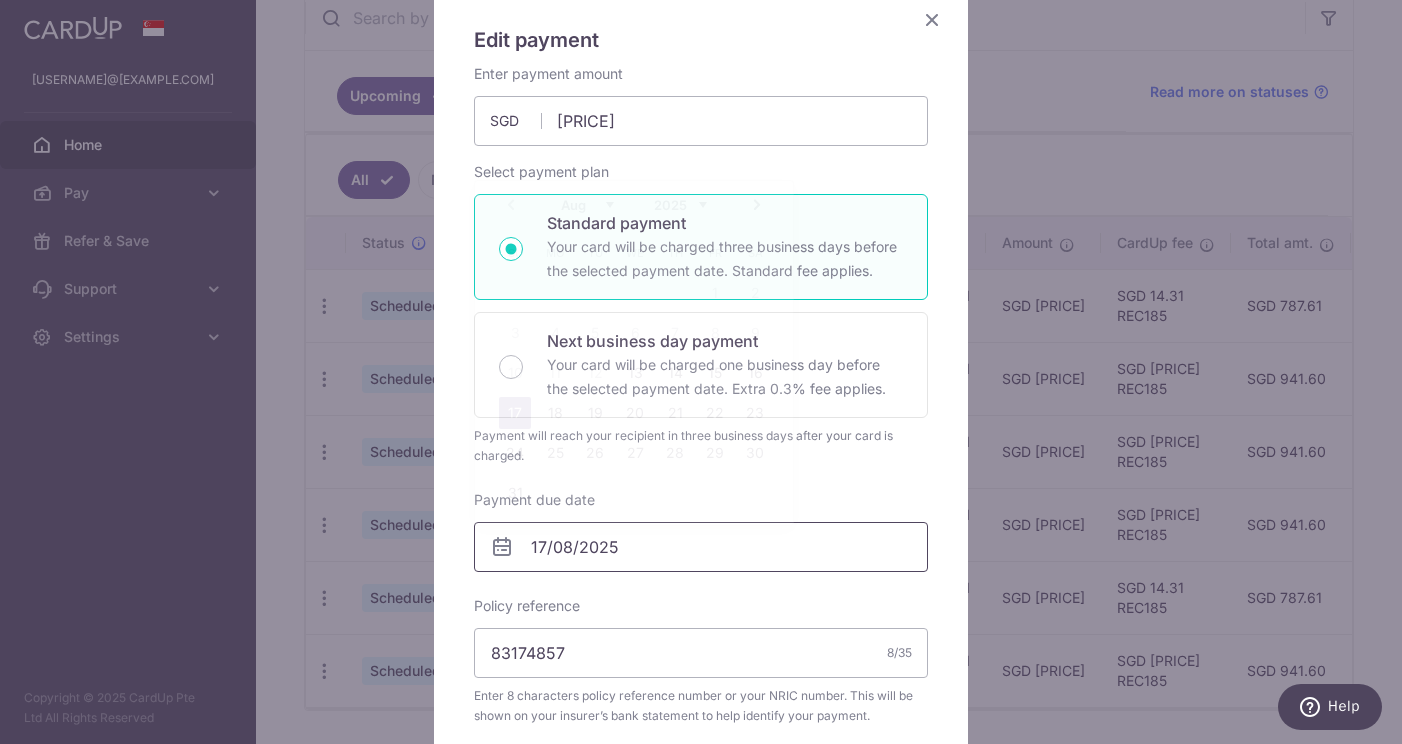 click on "17/08/2025" at bounding box center [701, 547] 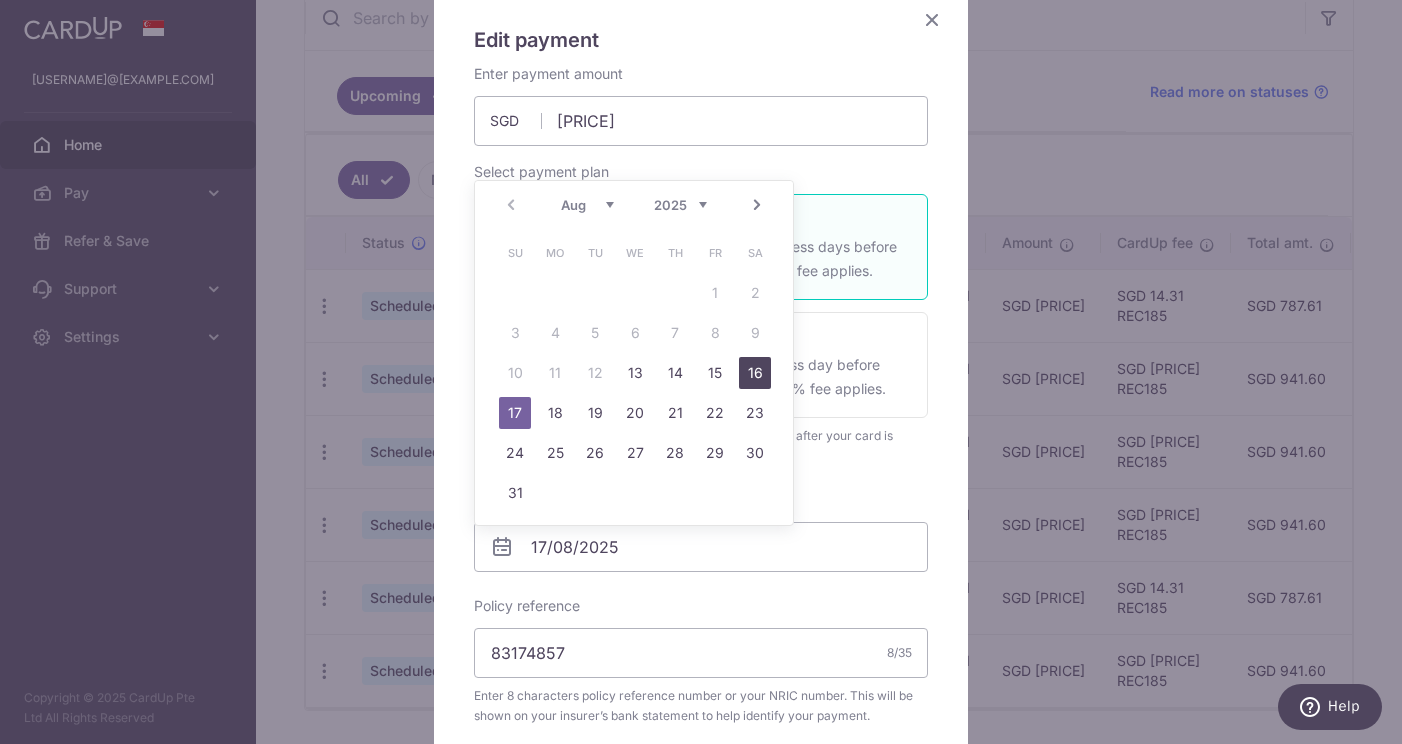 click on "16" at bounding box center [755, 373] 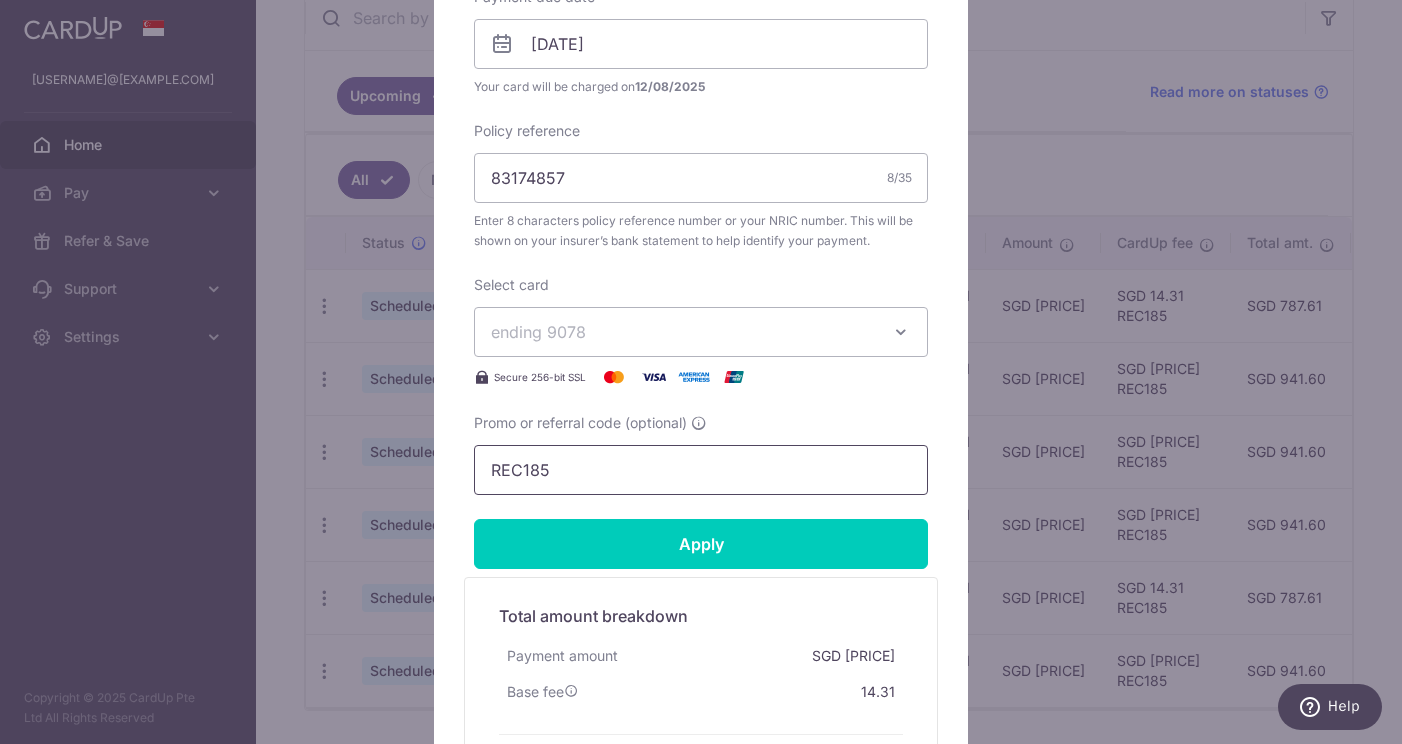 scroll, scrollTop: 686, scrollLeft: 0, axis: vertical 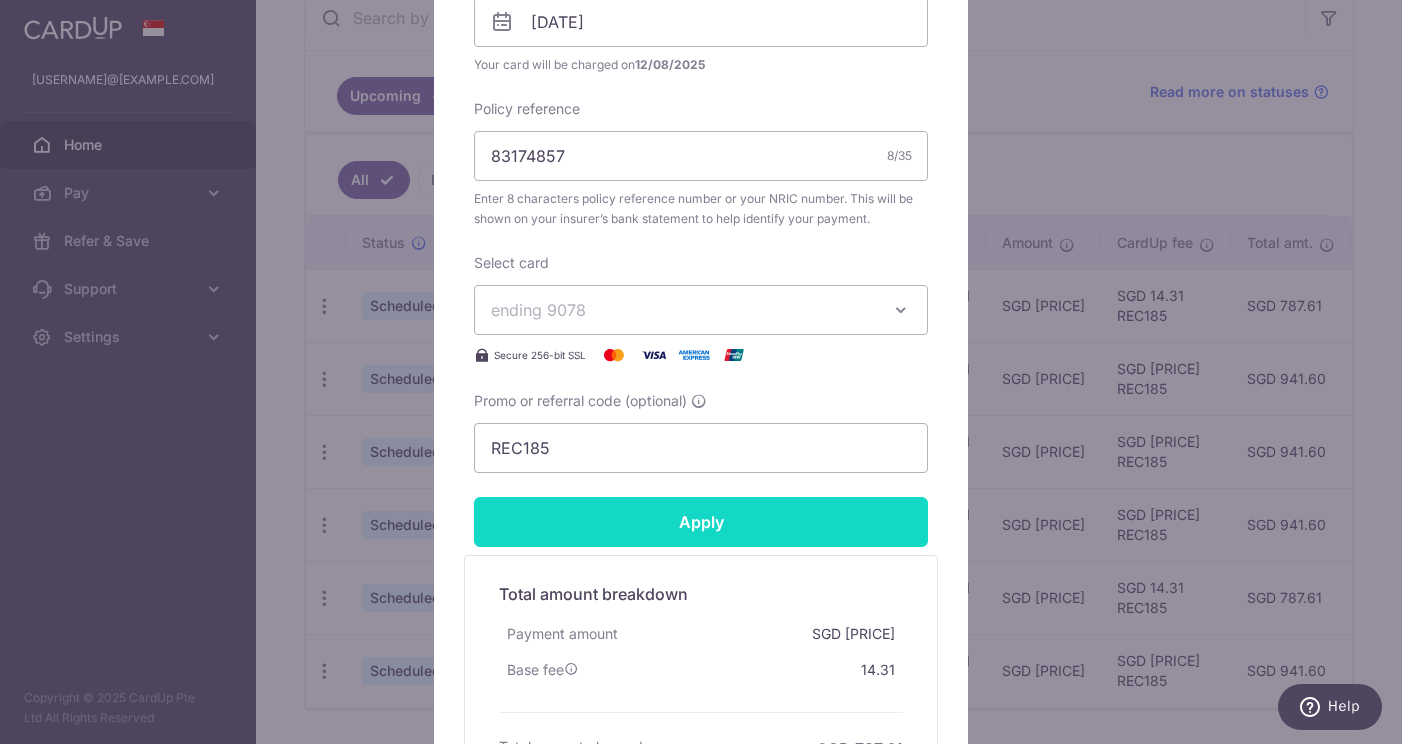 click on "Apply" at bounding box center (701, 522) 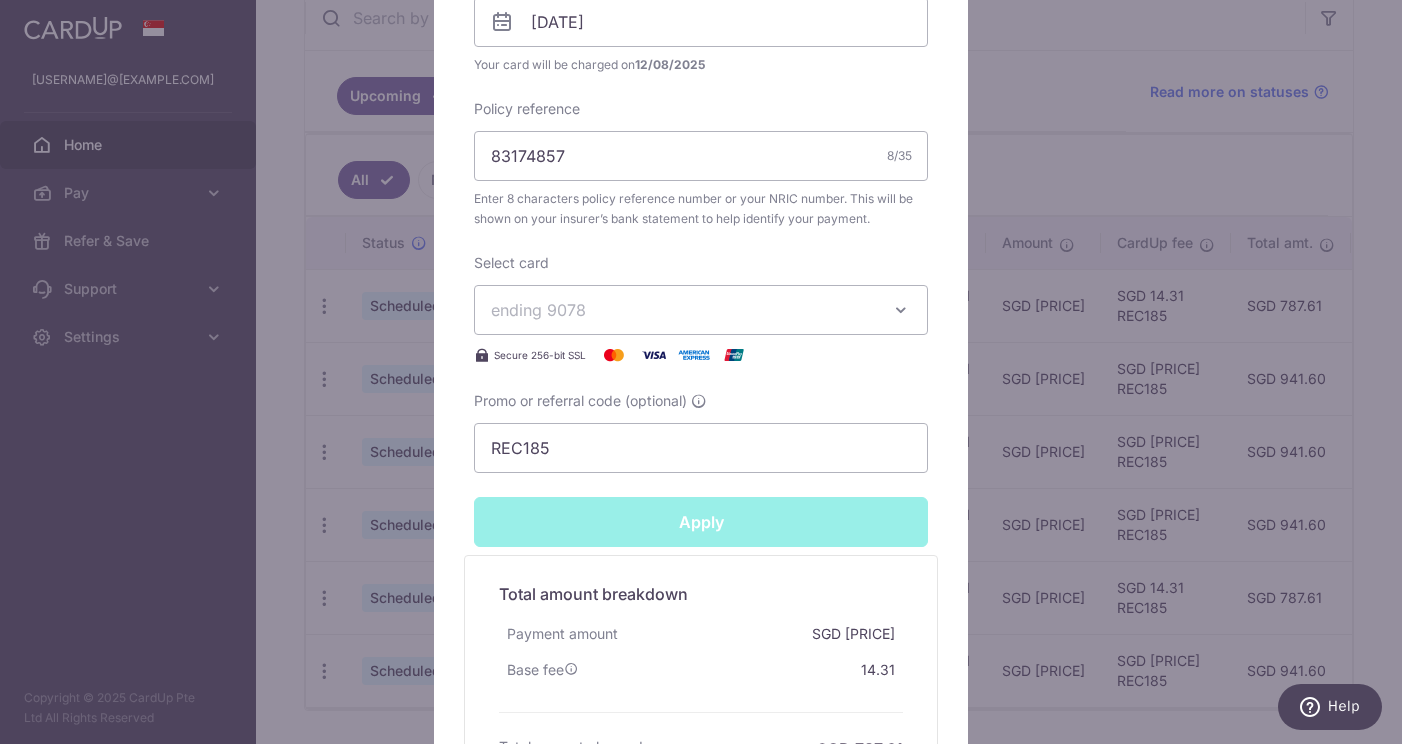 type on "Successfully Applied" 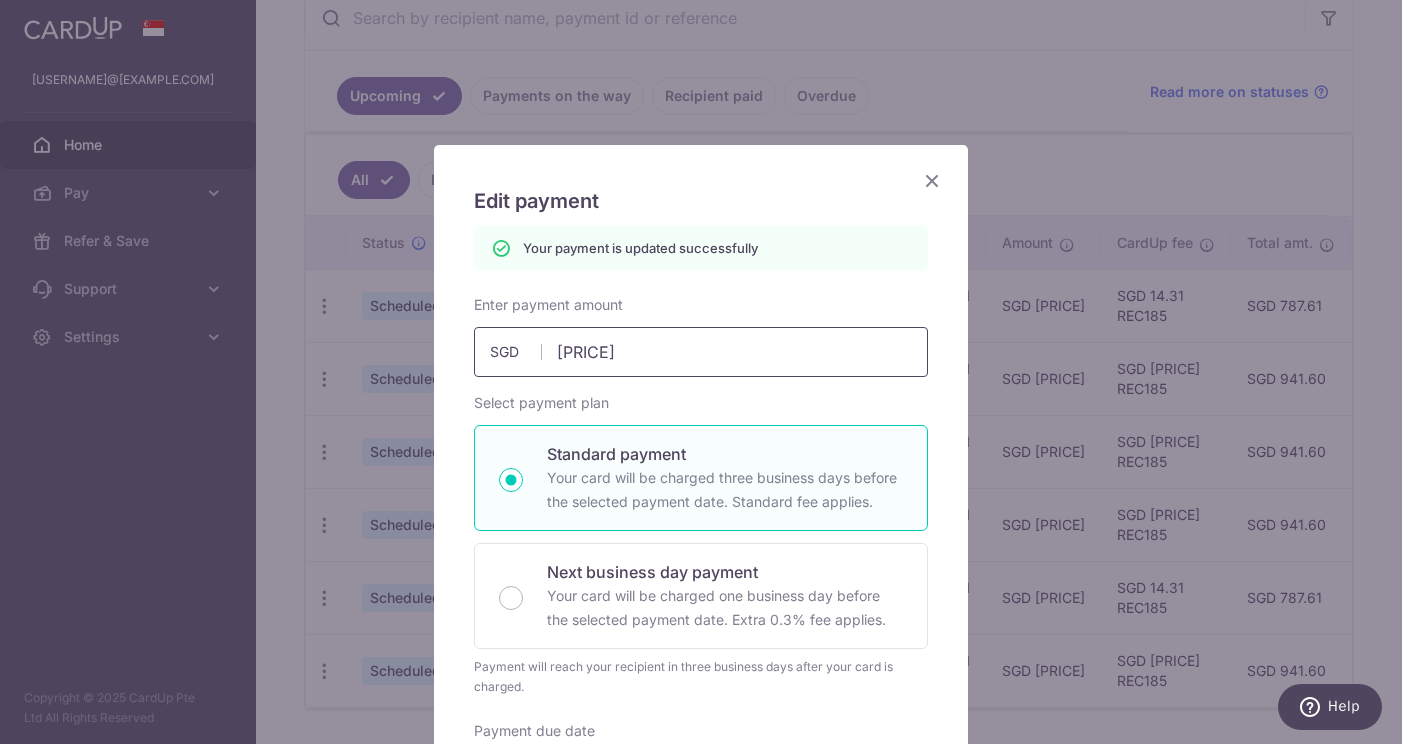 scroll, scrollTop: 0, scrollLeft: 0, axis: both 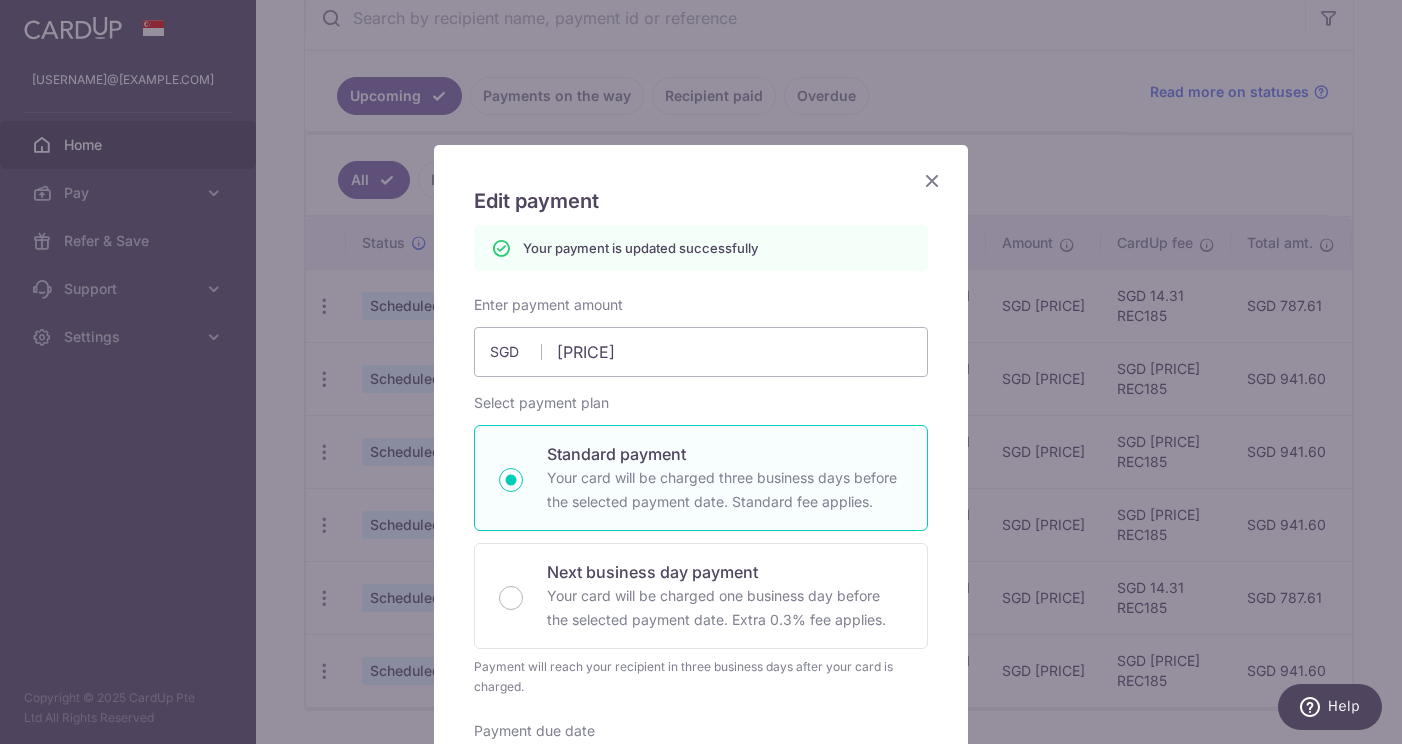 click at bounding box center [932, 180] 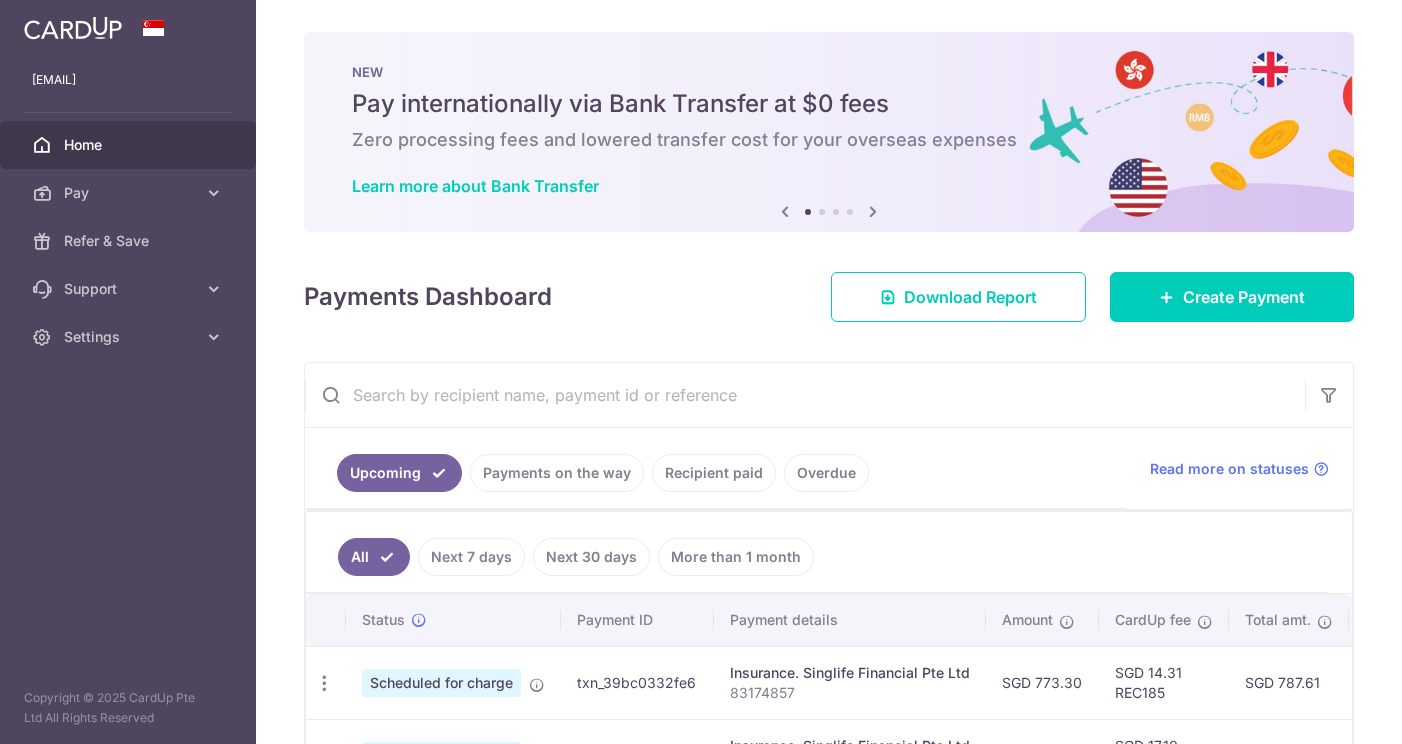 scroll, scrollTop: 0, scrollLeft: 0, axis: both 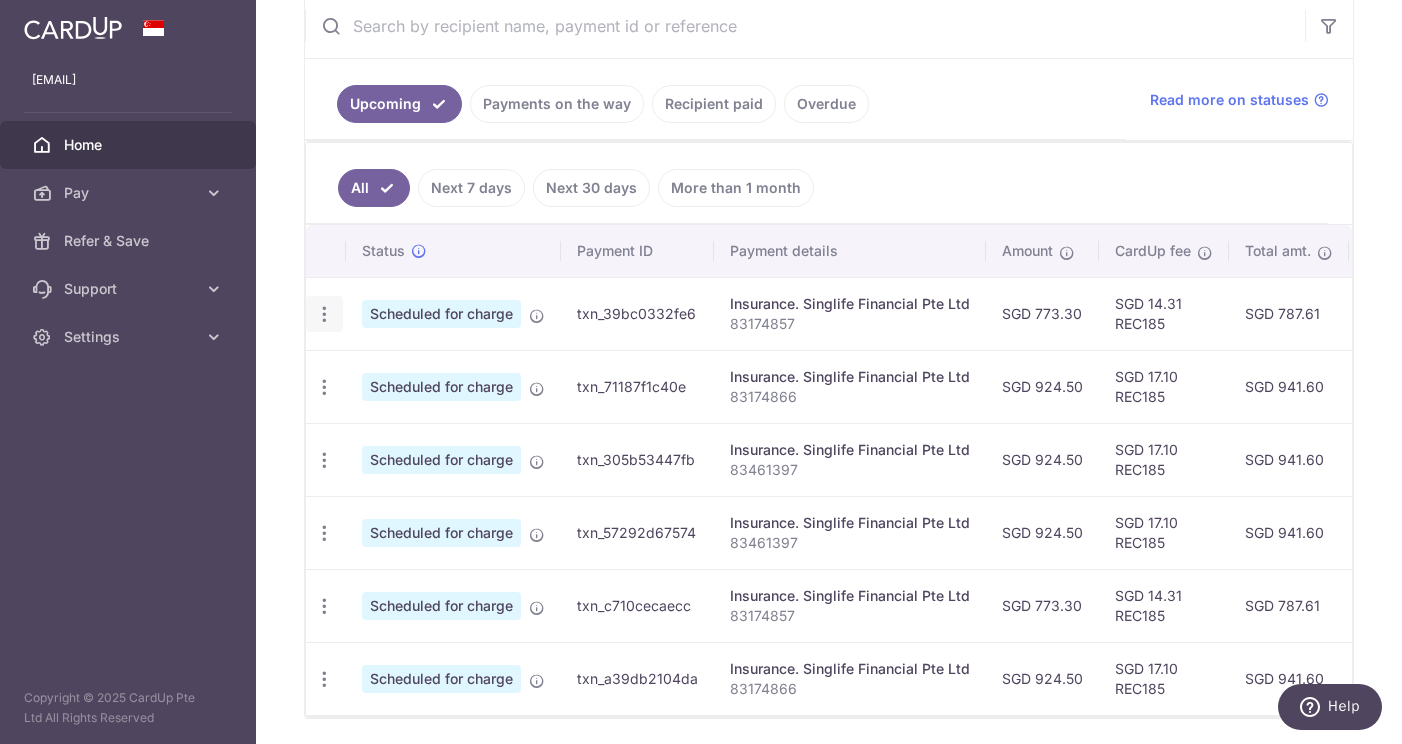 click at bounding box center (324, 314) 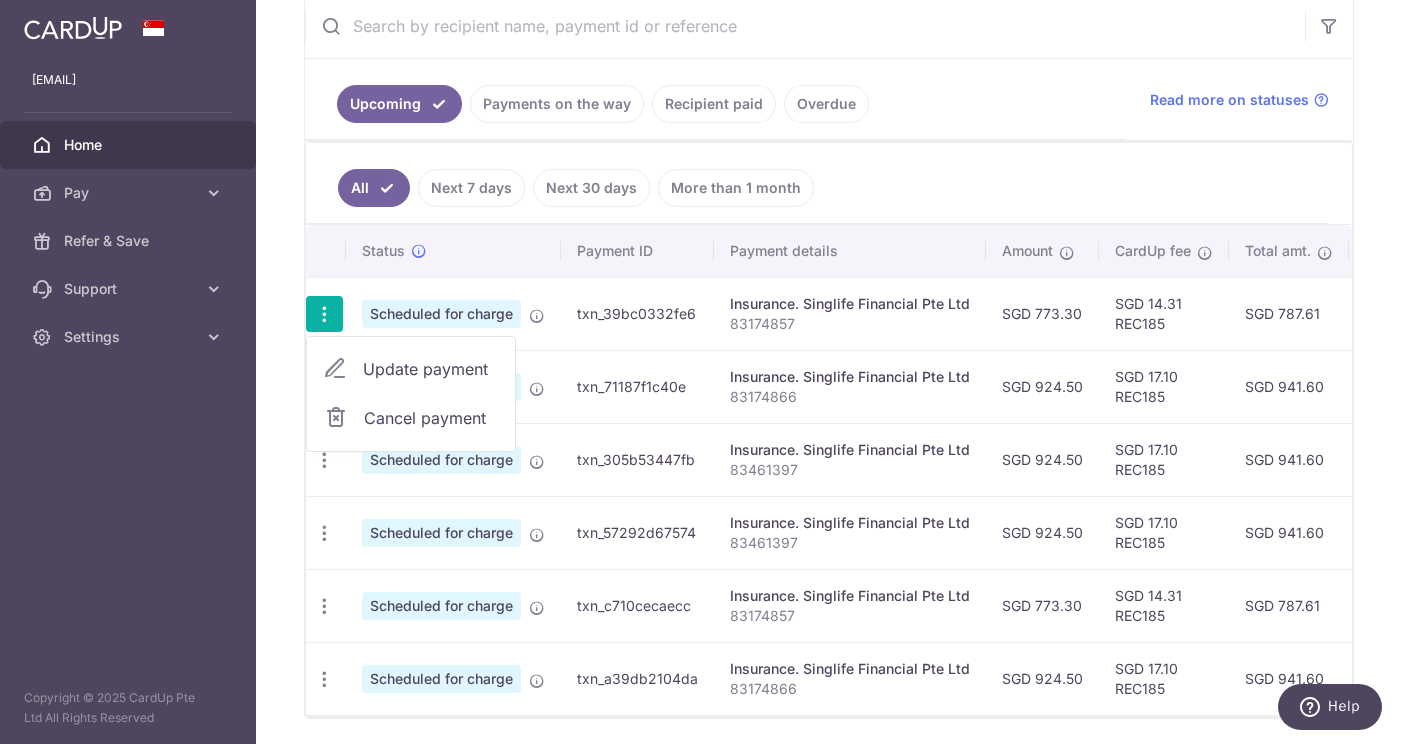 click on "Update payment" at bounding box center (431, 369) 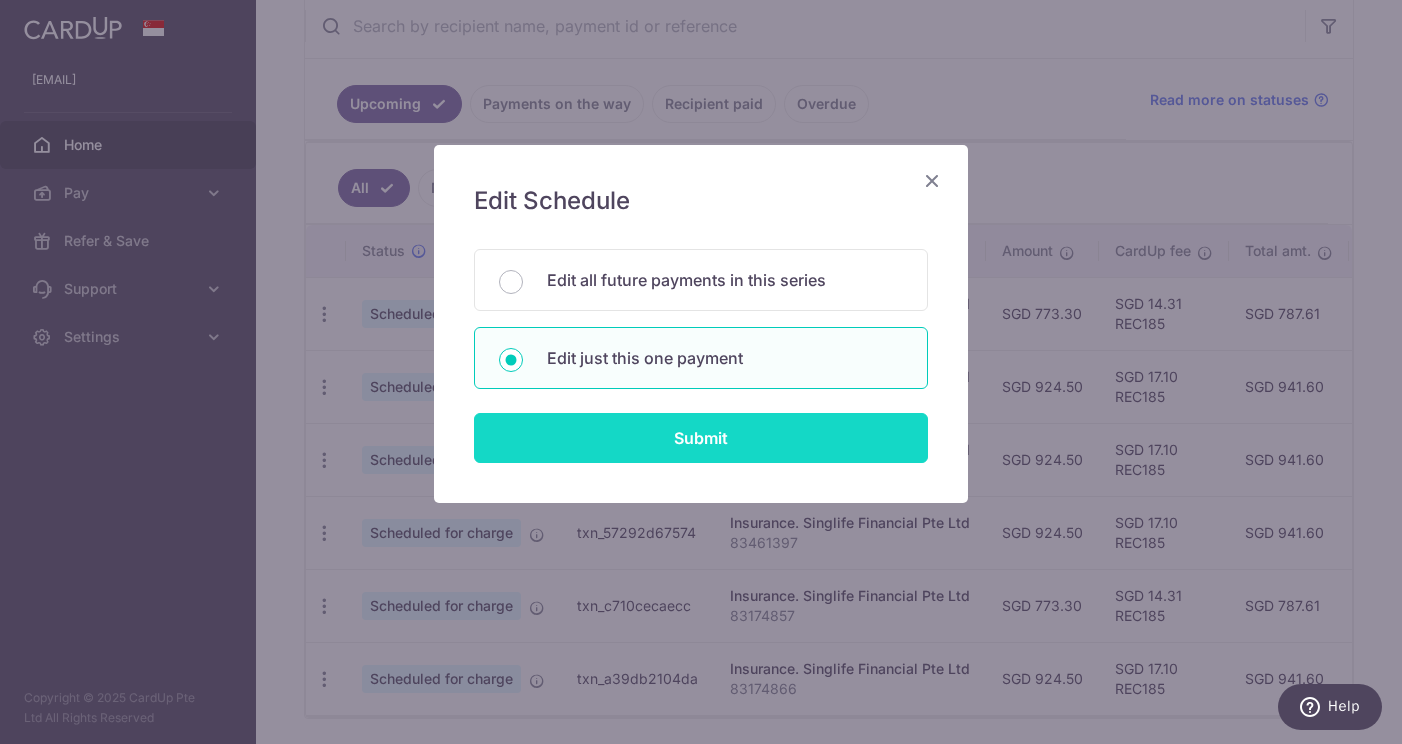 click on "Submit" at bounding box center (701, 438) 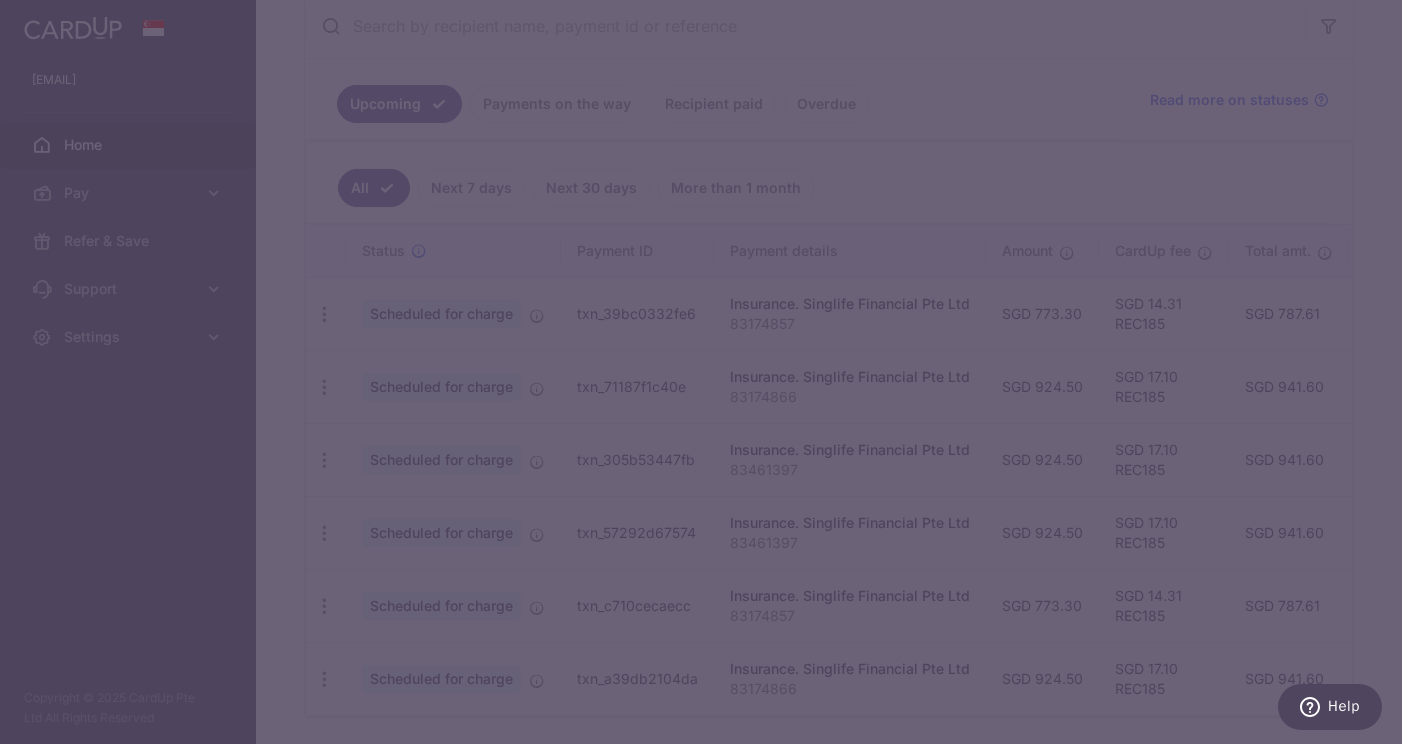 type on "[PHONE]" 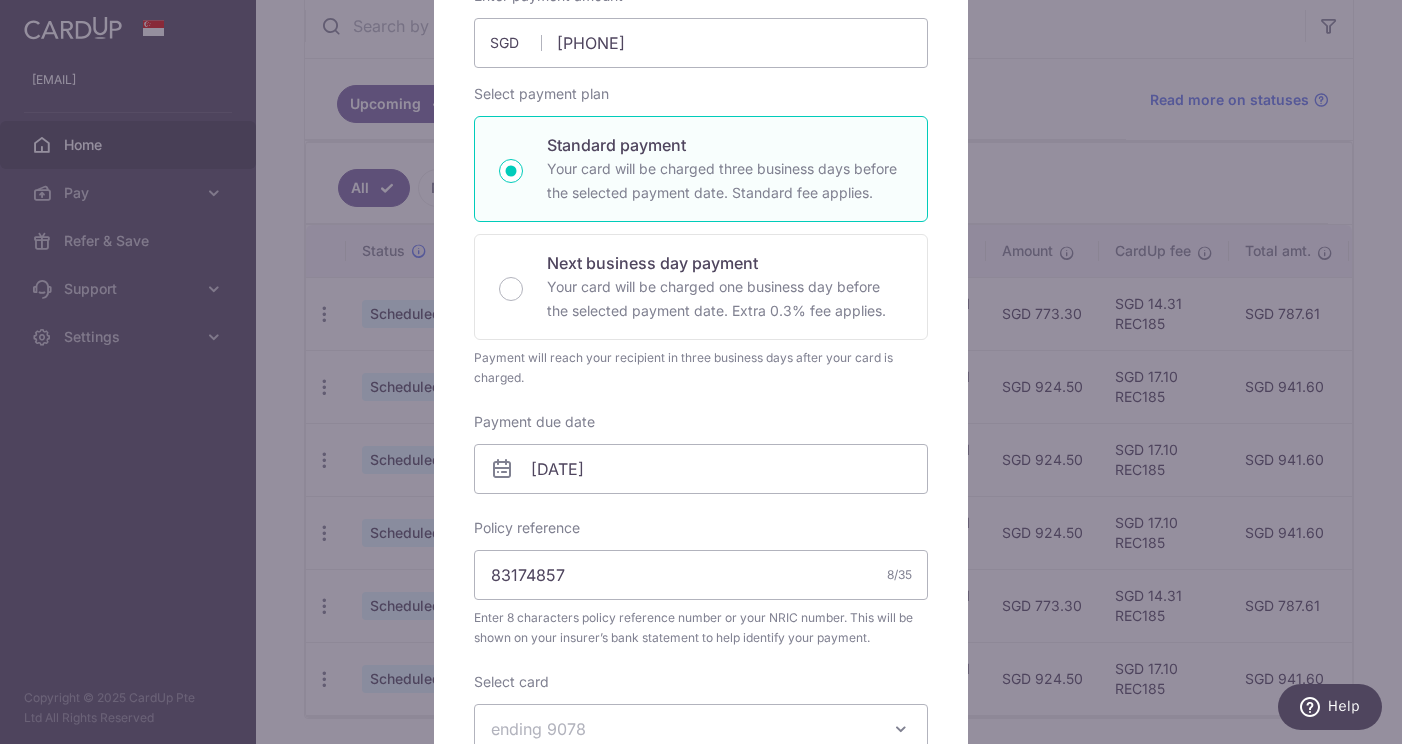 scroll, scrollTop: 283, scrollLeft: 0, axis: vertical 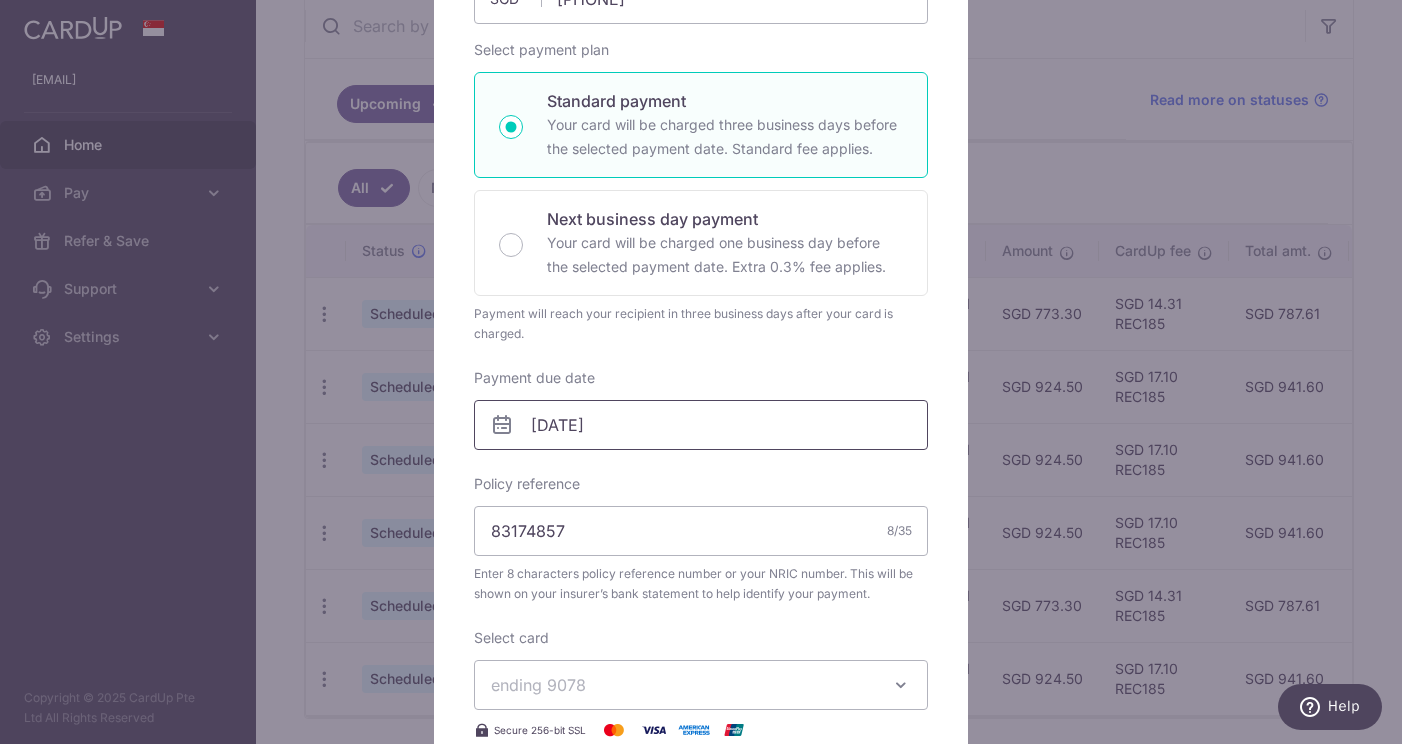 click on "16/08/2025" at bounding box center [701, 425] 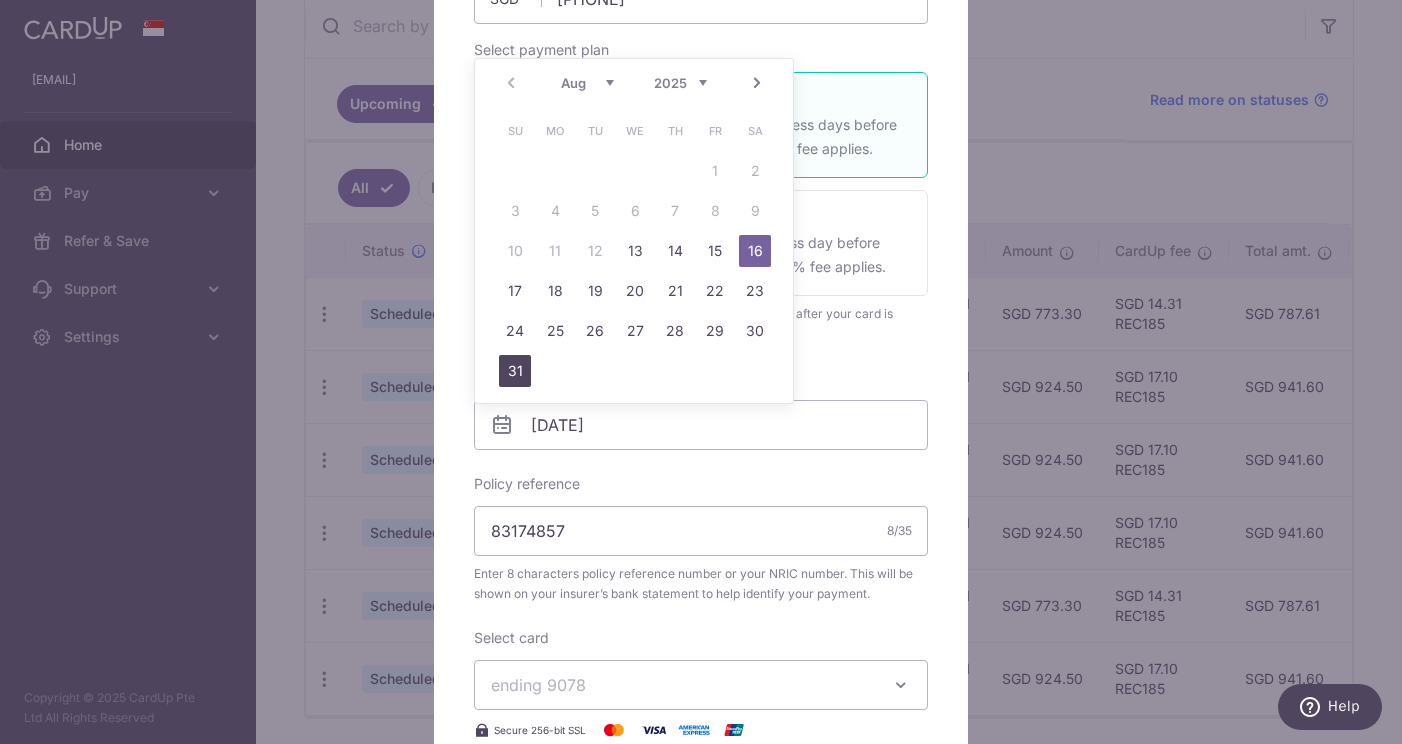 click on "31" at bounding box center (515, 371) 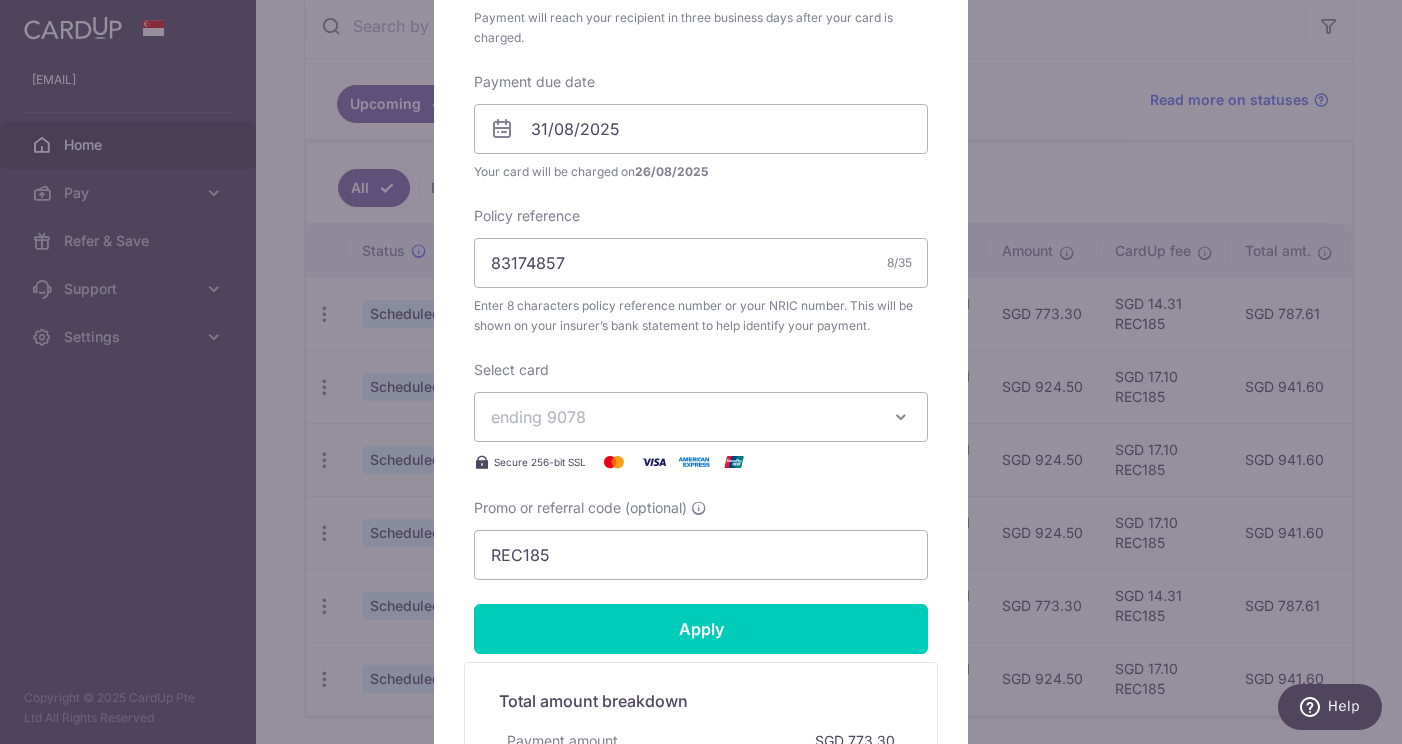 scroll, scrollTop: 623, scrollLeft: 0, axis: vertical 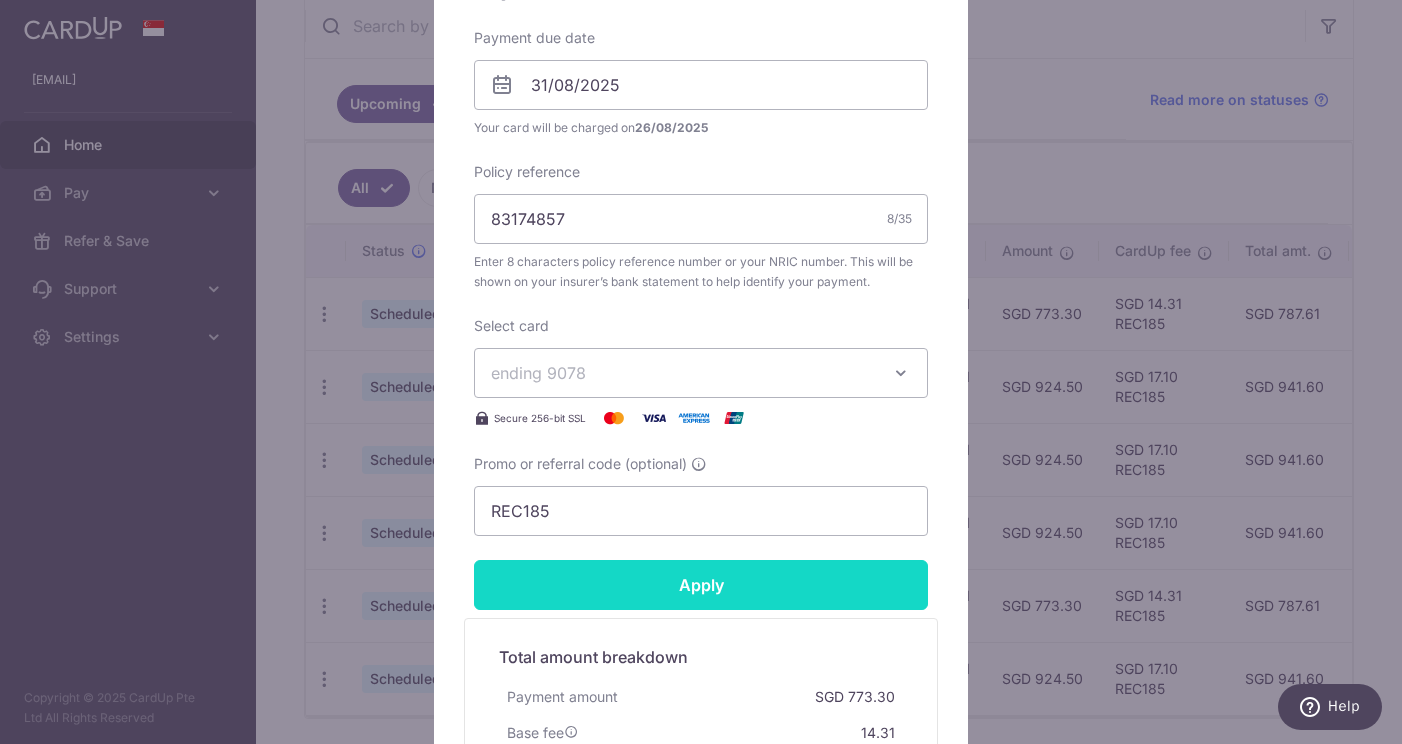 click on "Apply" at bounding box center (701, 585) 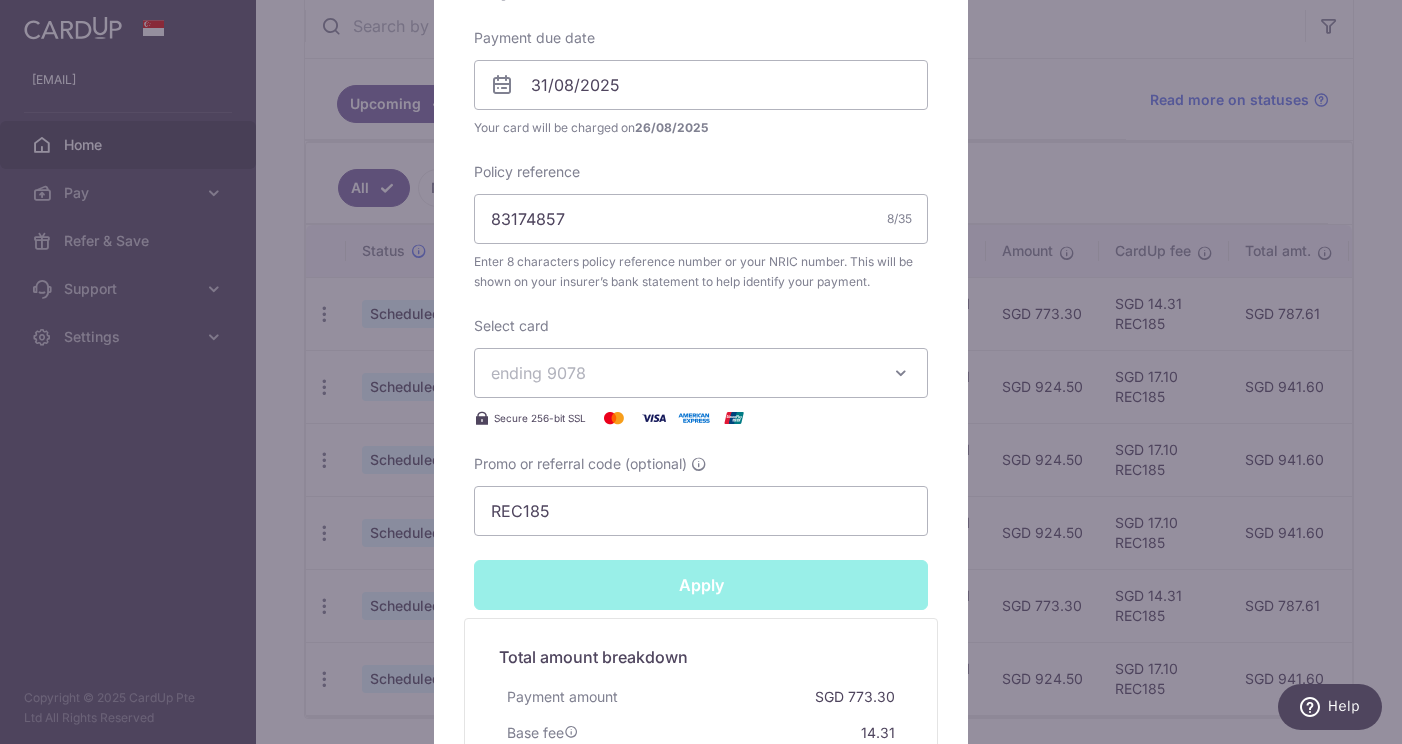 type on "Successfully Applied" 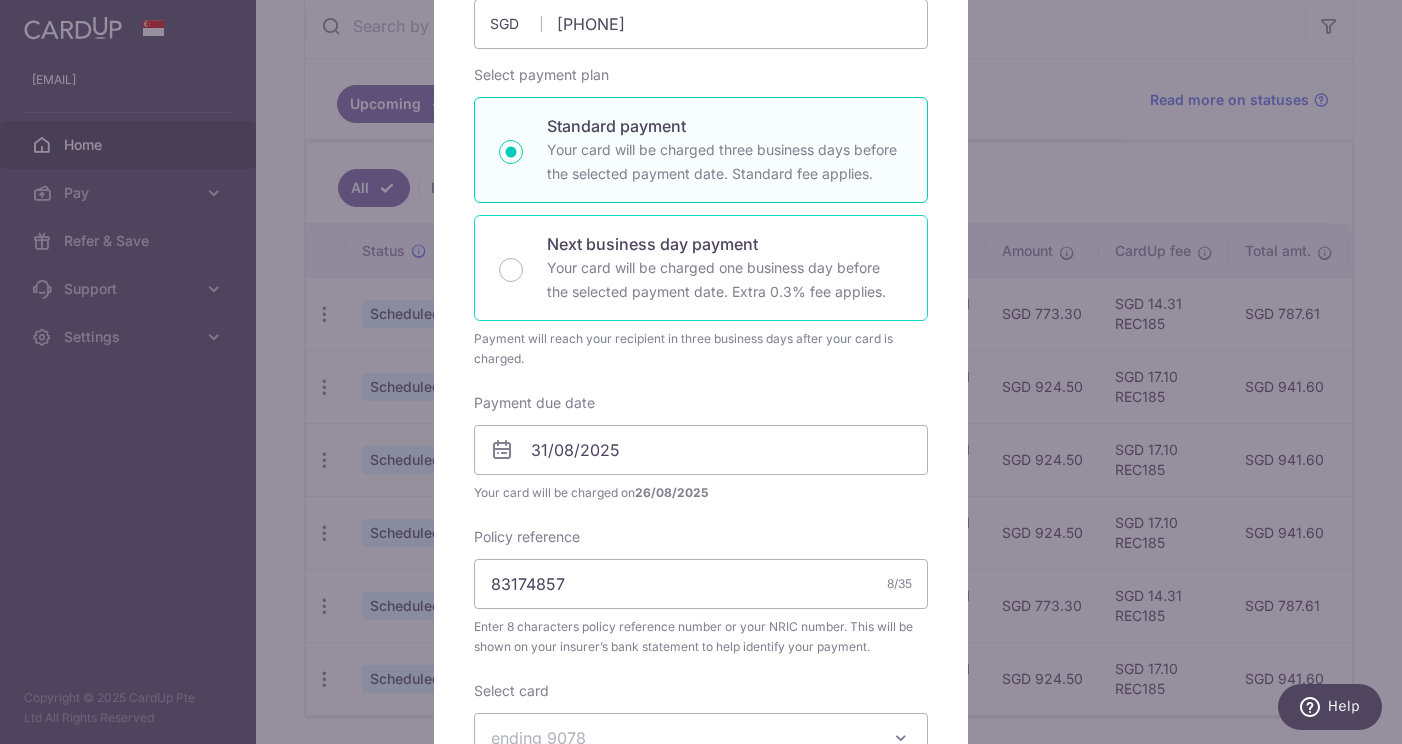 scroll, scrollTop: 0, scrollLeft: 0, axis: both 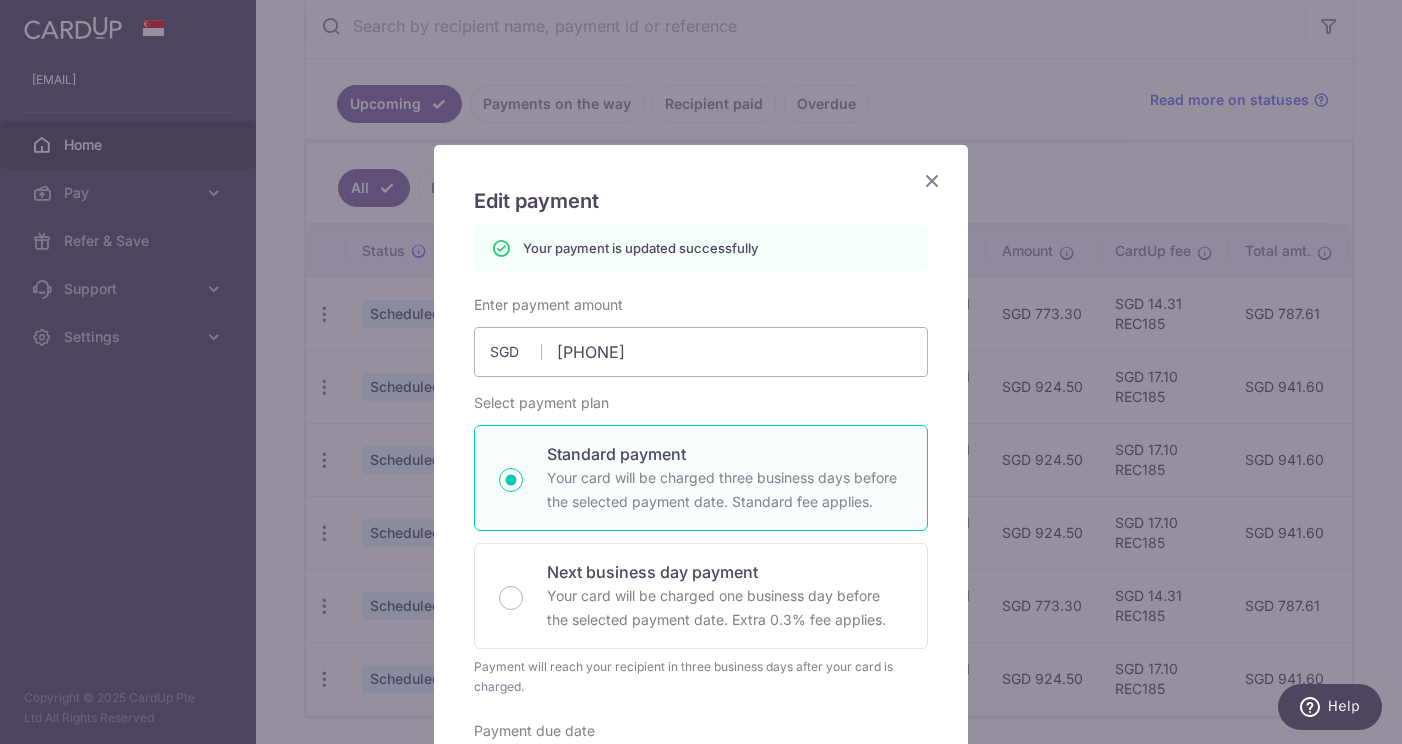 click at bounding box center [932, 180] 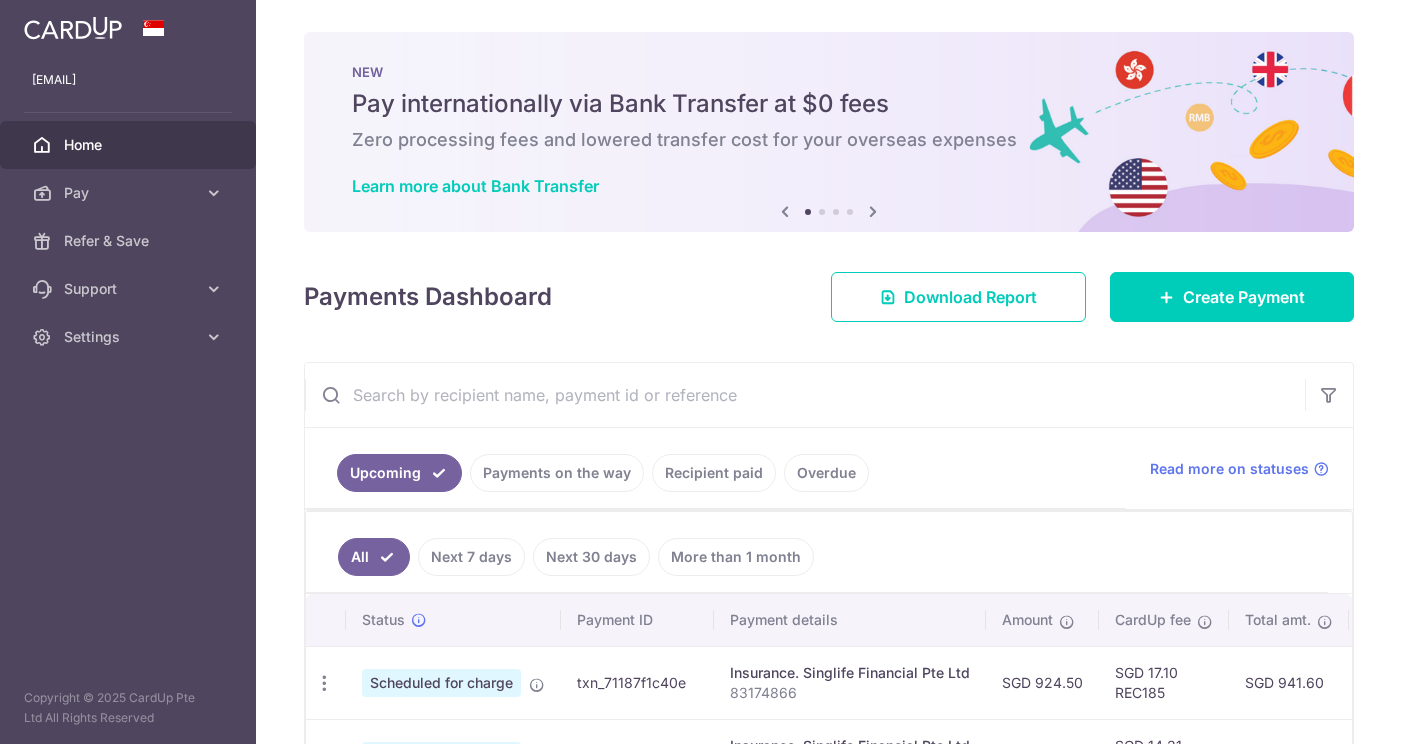 scroll, scrollTop: 0, scrollLeft: 0, axis: both 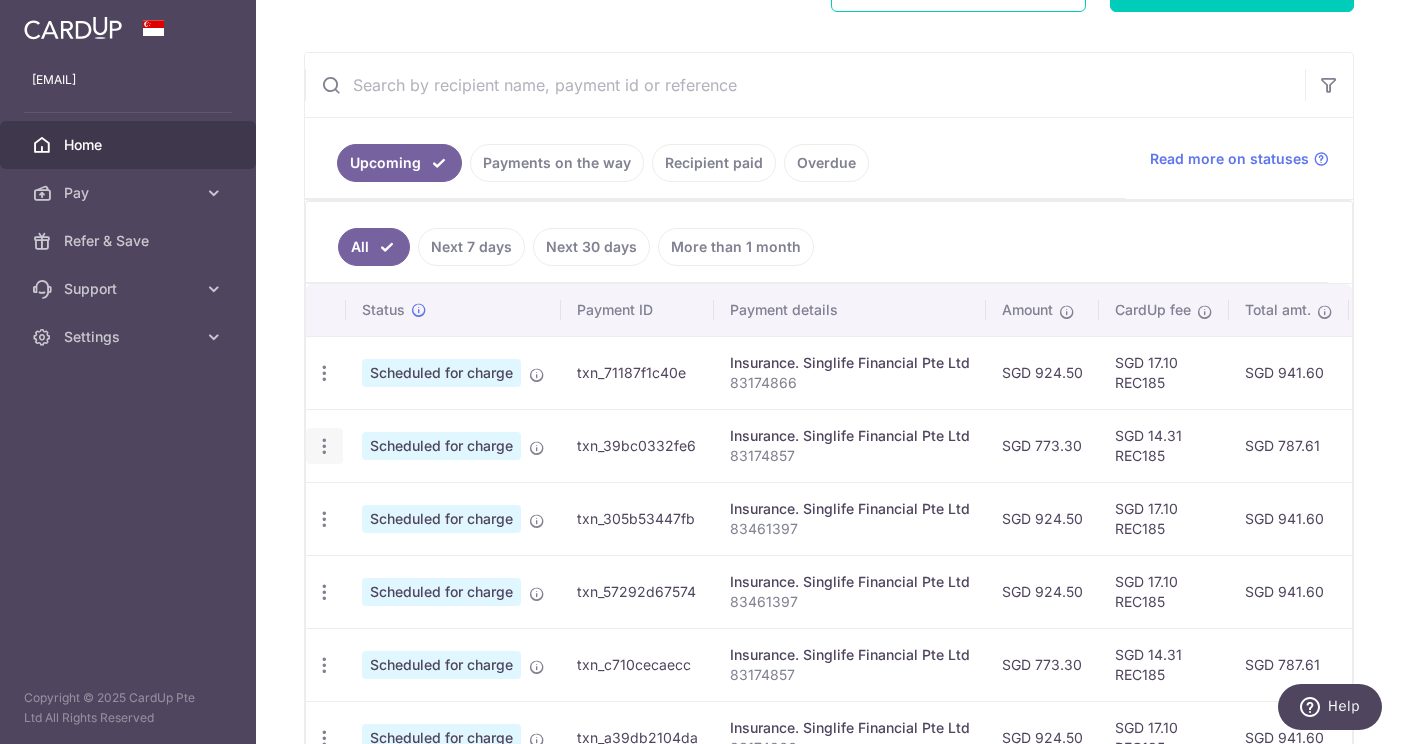 click at bounding box center (324, 373) 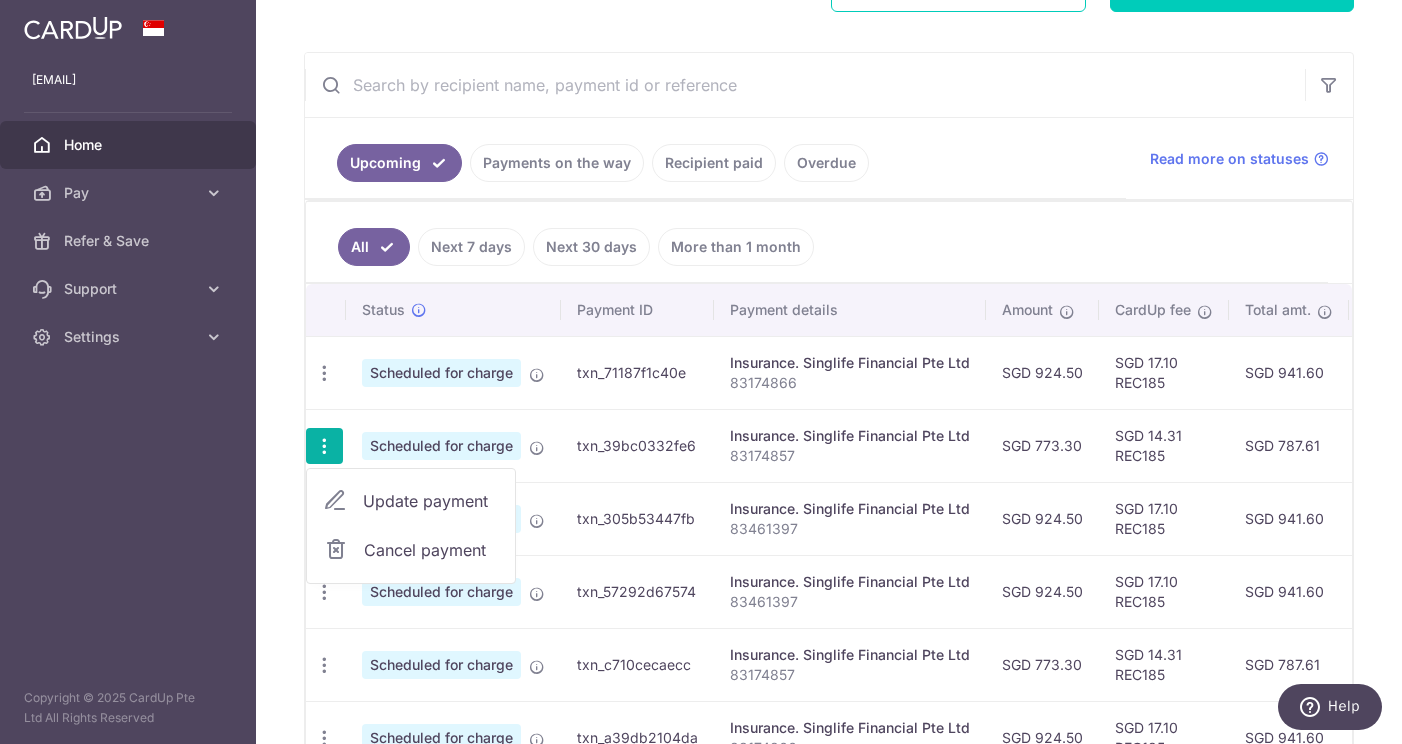 click on "Update payment" at bounding box center (431, 501) 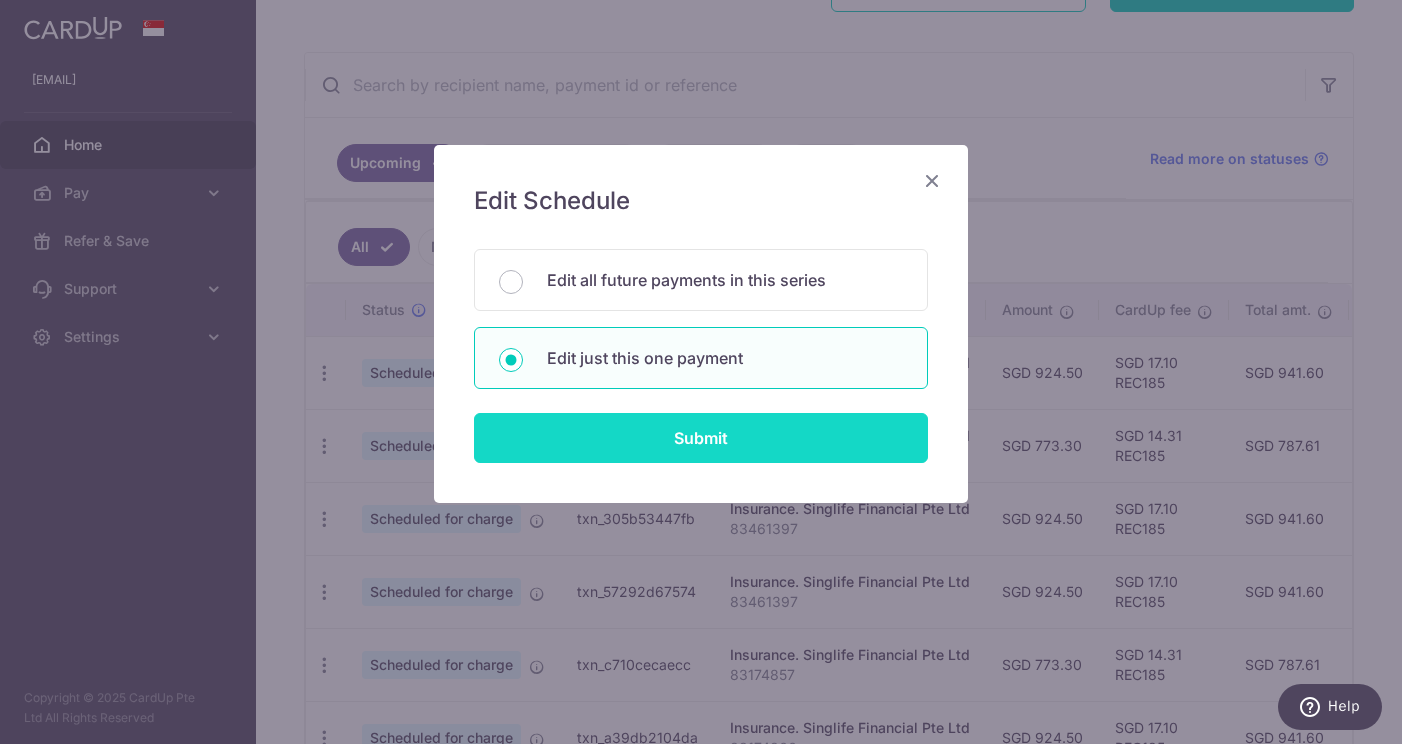 click on "Submit" at bounding box center [701, 438] 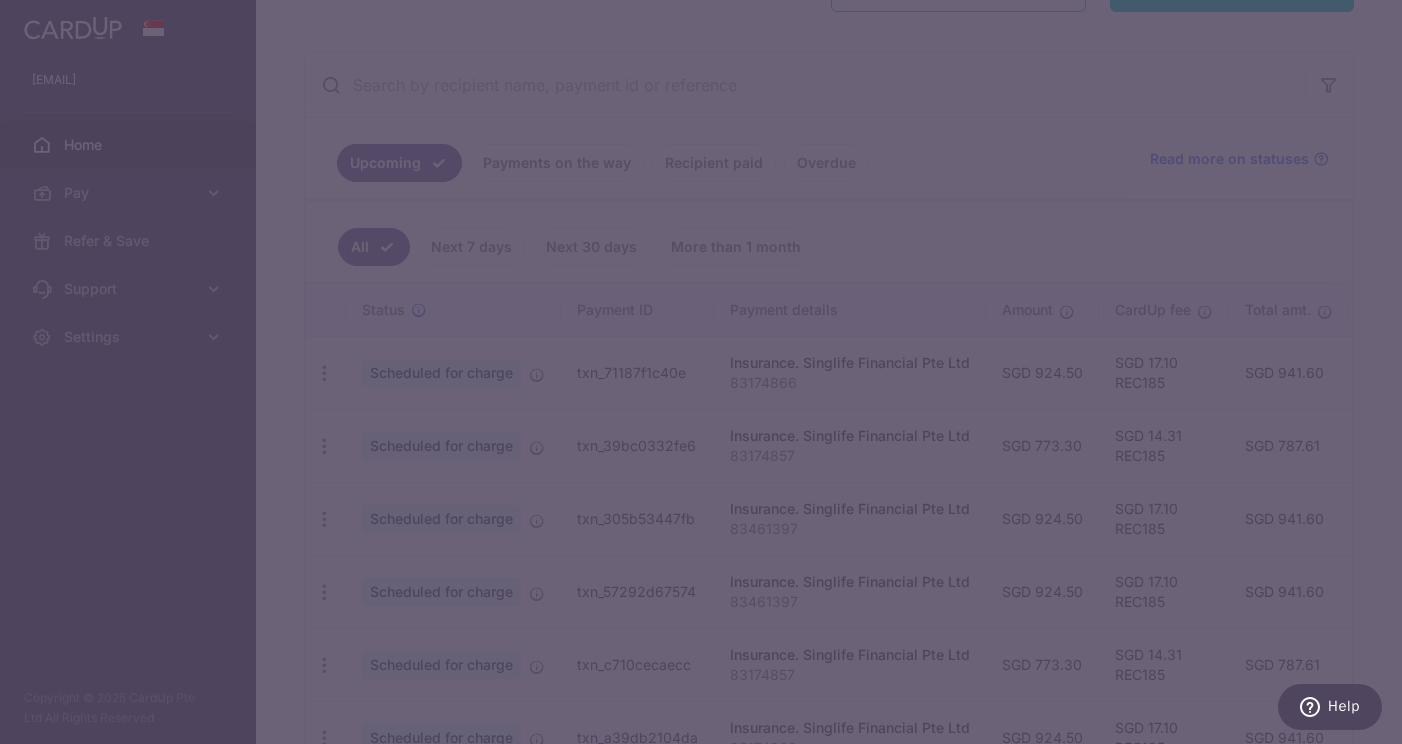 type on "REC185" 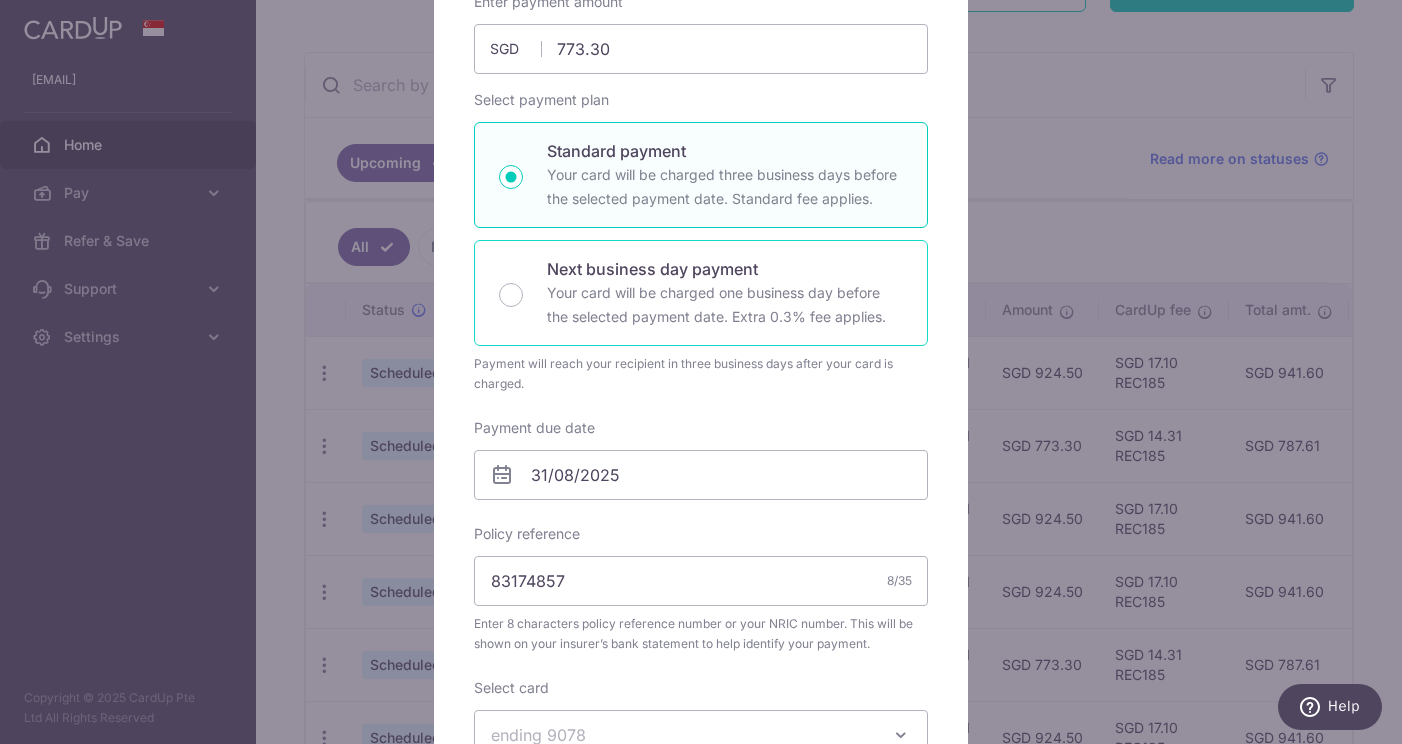 scroll, scrollTop: 419, scrollLeft: 0, axis: vertical 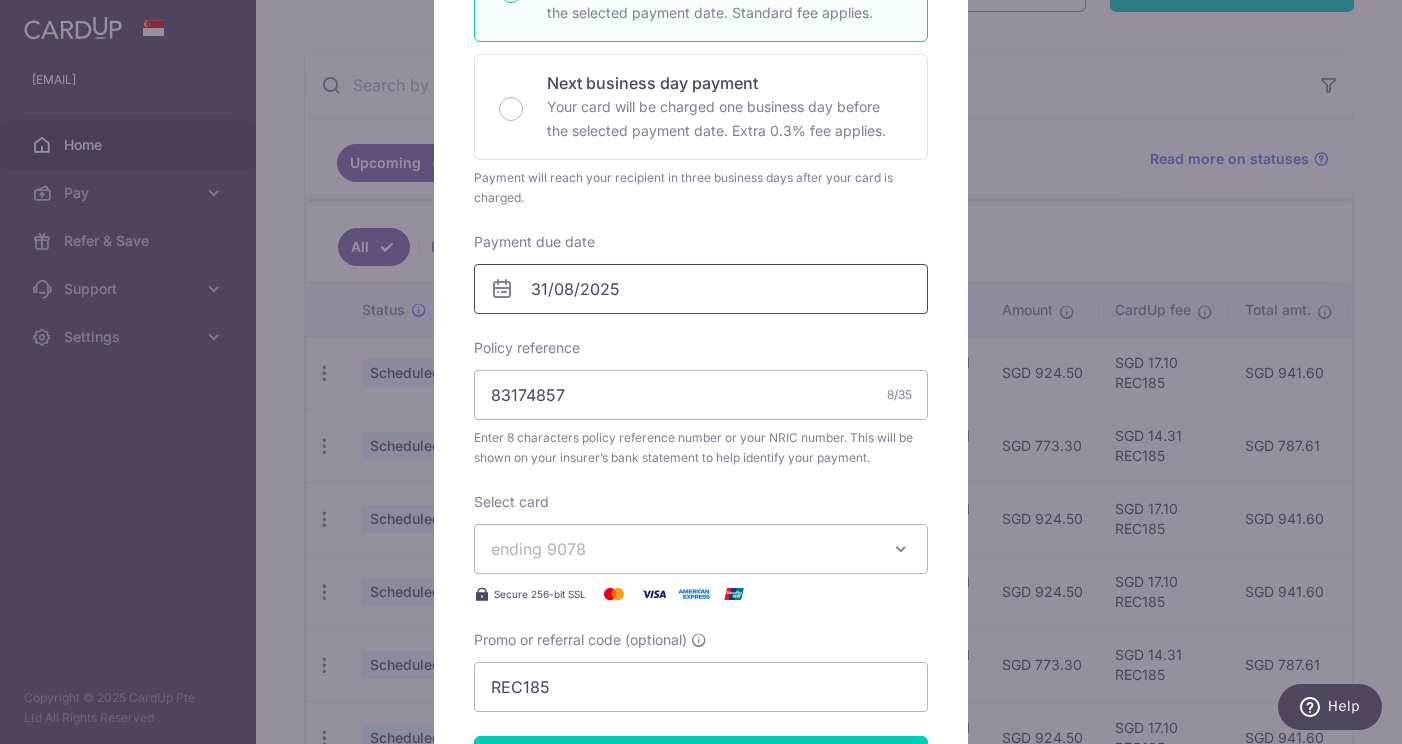 click on "31/08/2025" at bounding box center (701, 289) 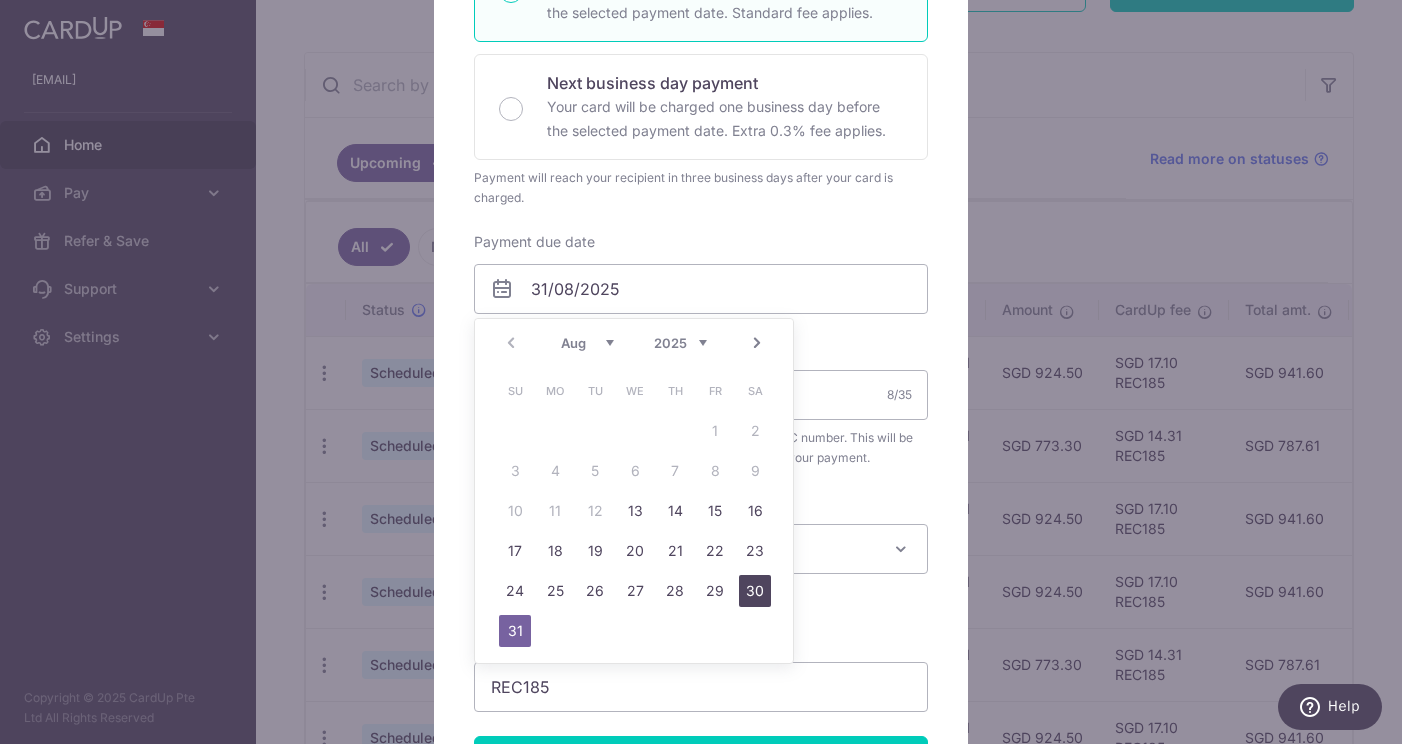 click on "30" at bounding box center (755, 591) 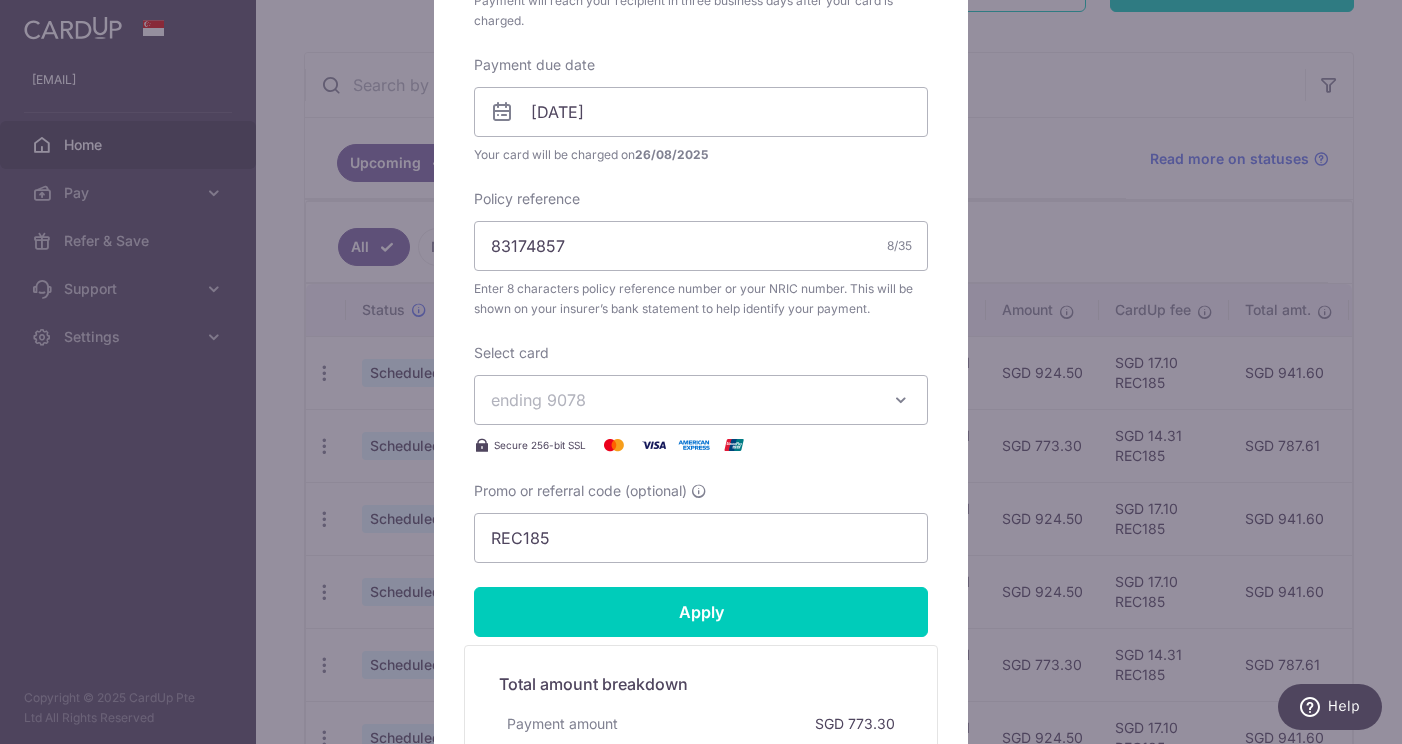 scroll, scrollTop: 890, scrollLeft: 0, axis: vertical 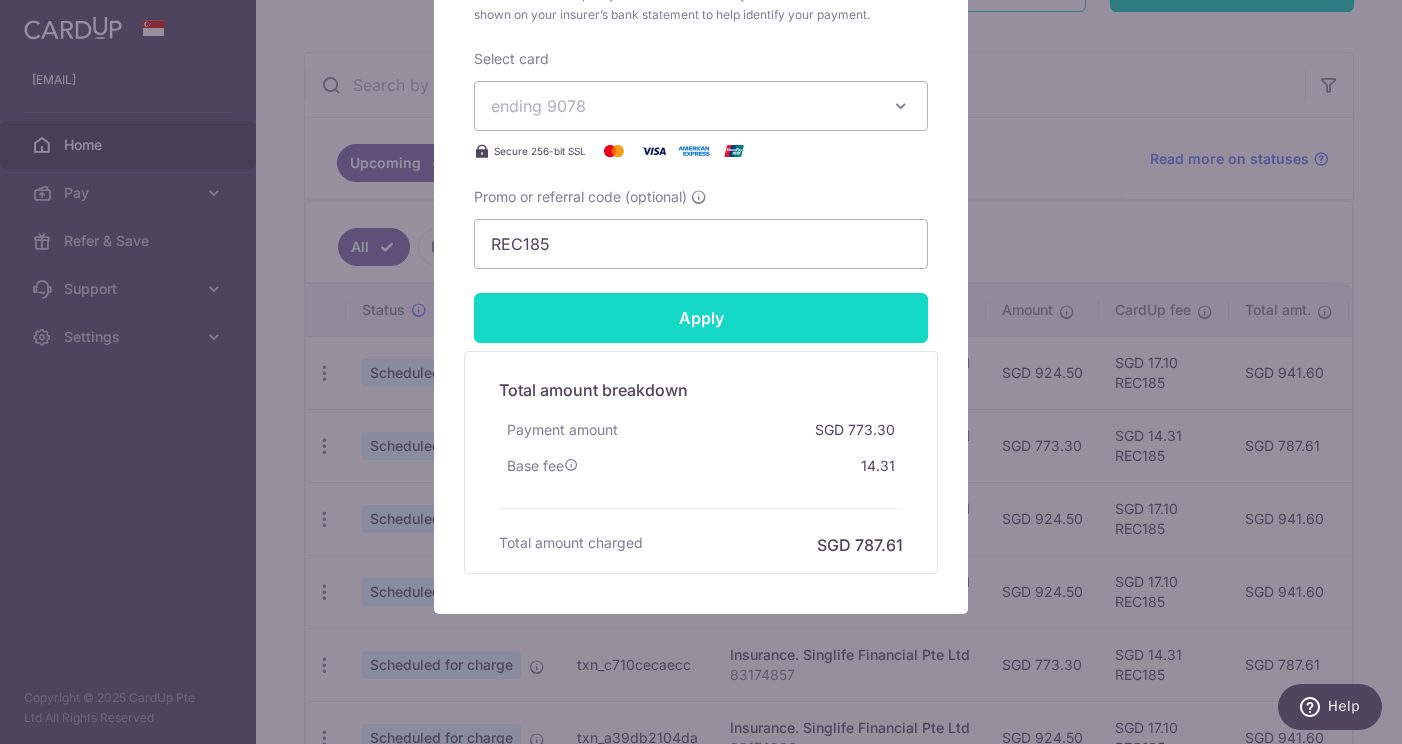 click on "Apply" at bounding box center [701, 318] 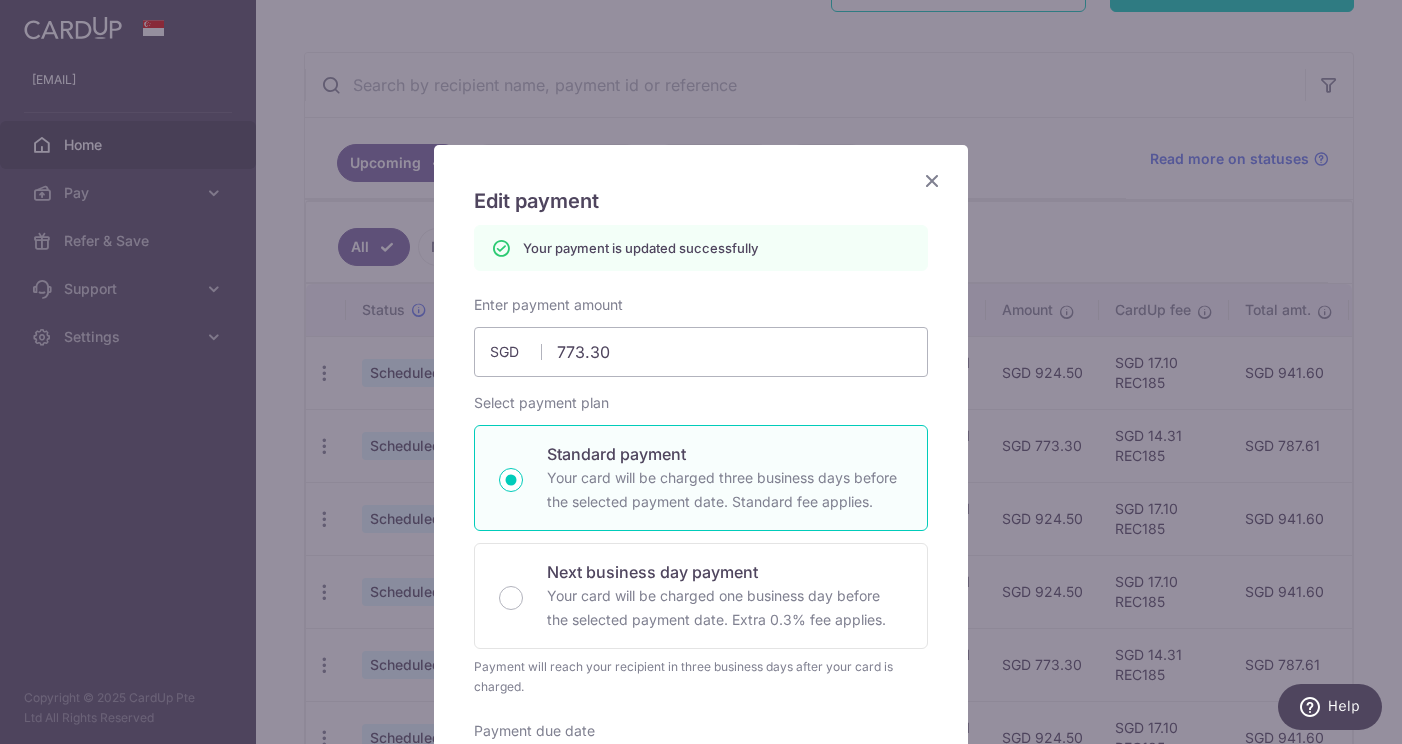 scroll, scrollTop: 0, scrollLeft: 0, axis: both 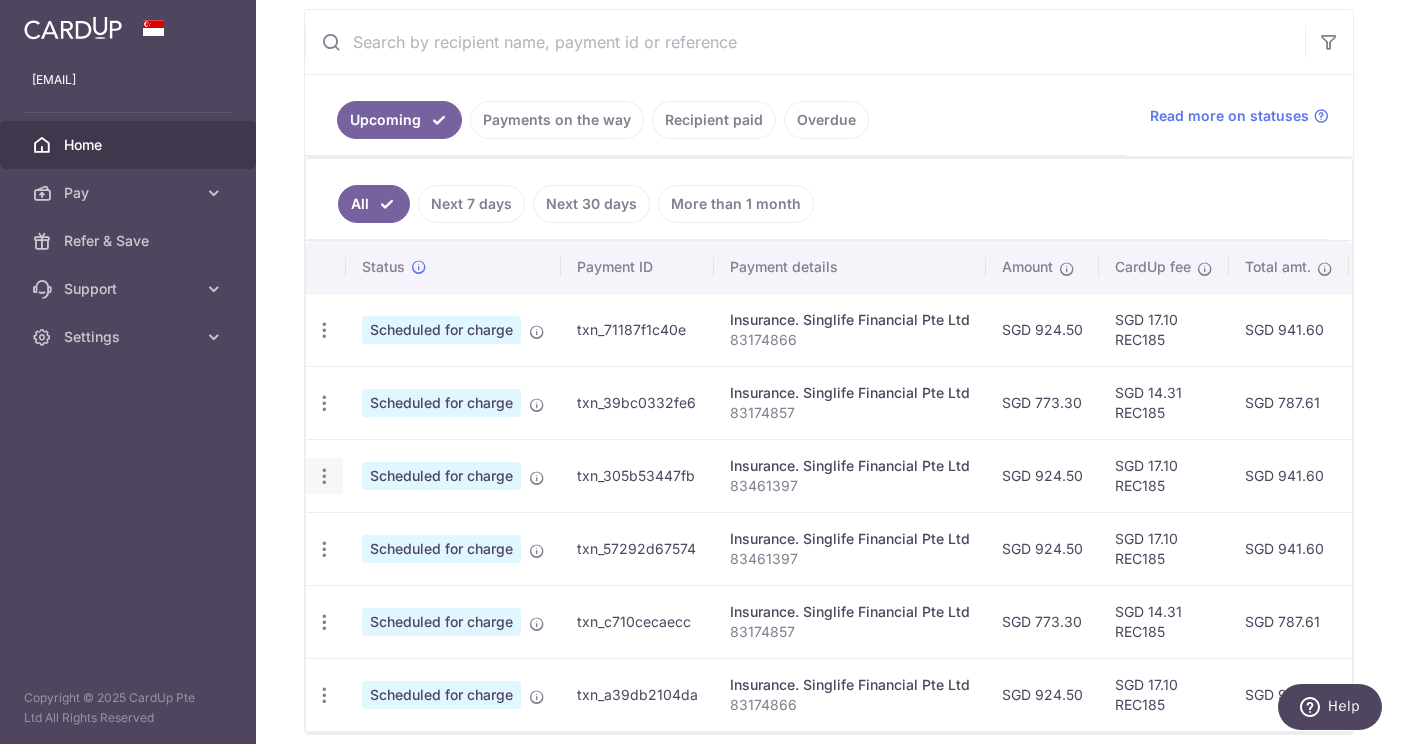 click at bounding box center (324, 330) 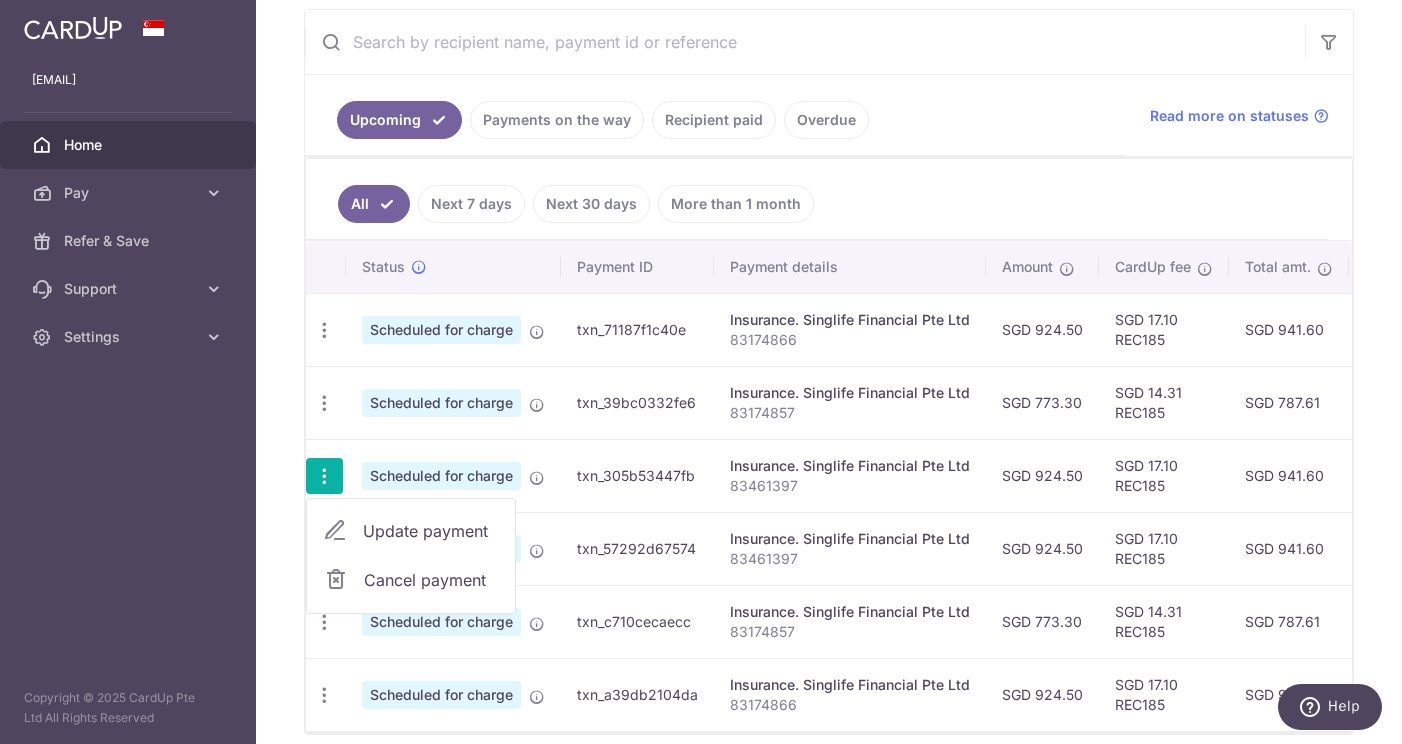 click on "Update payment" at bounding box center [431, 531] 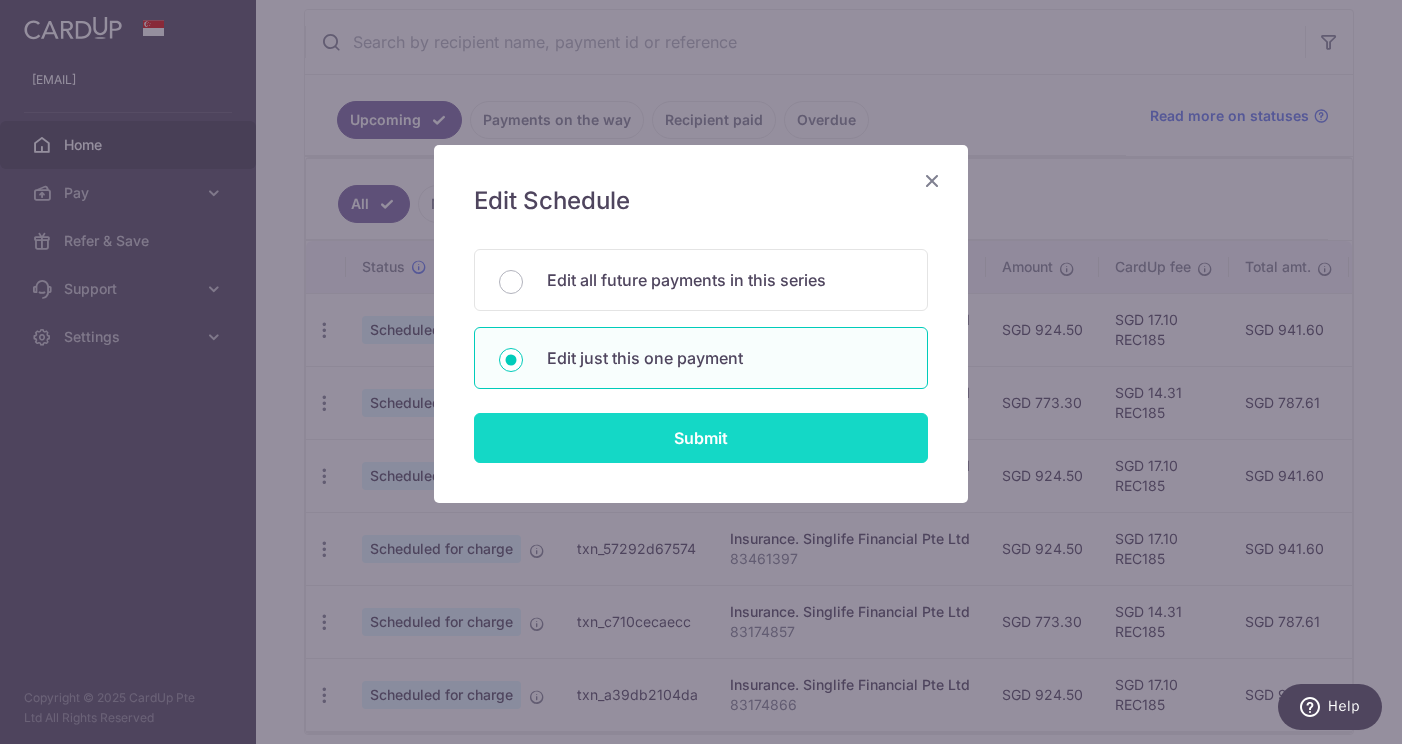 click on "Submit" at bounding box center (701, 438) 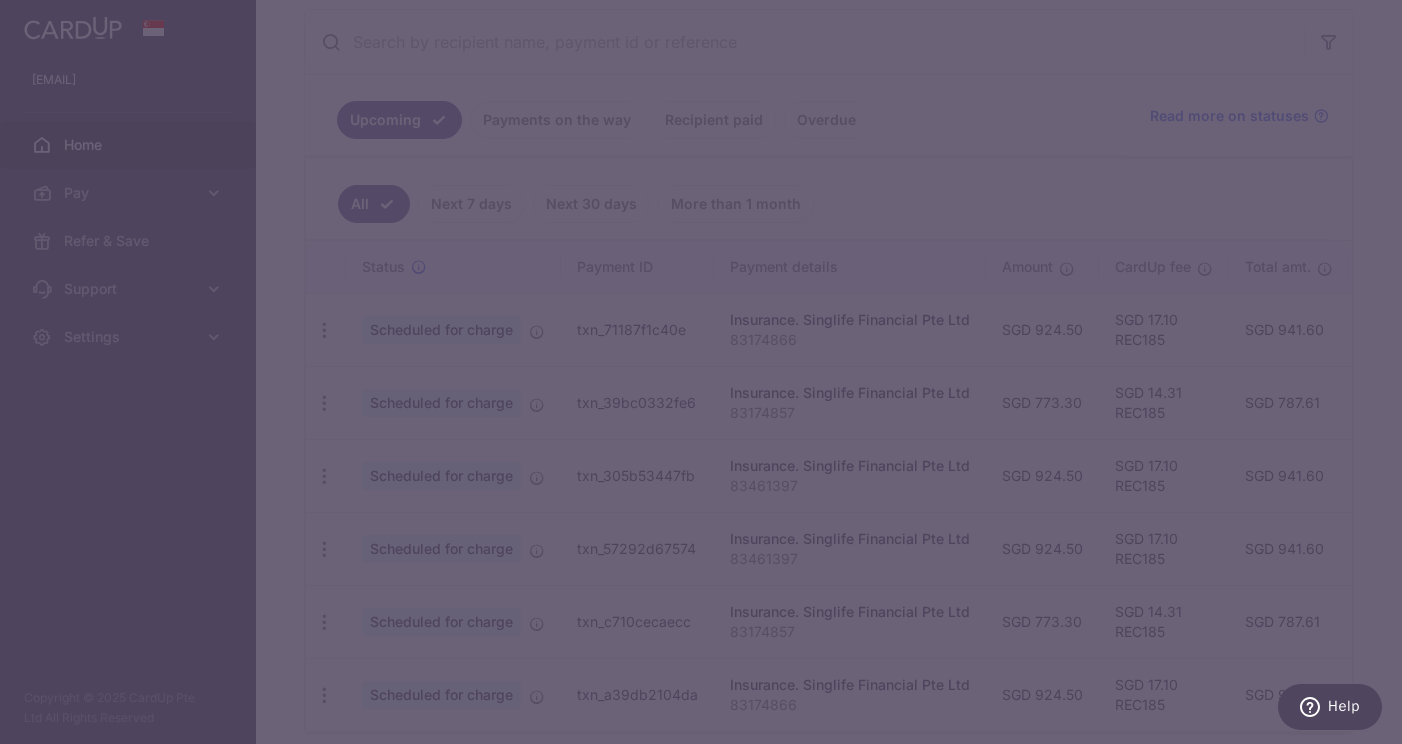 type on "REC185" 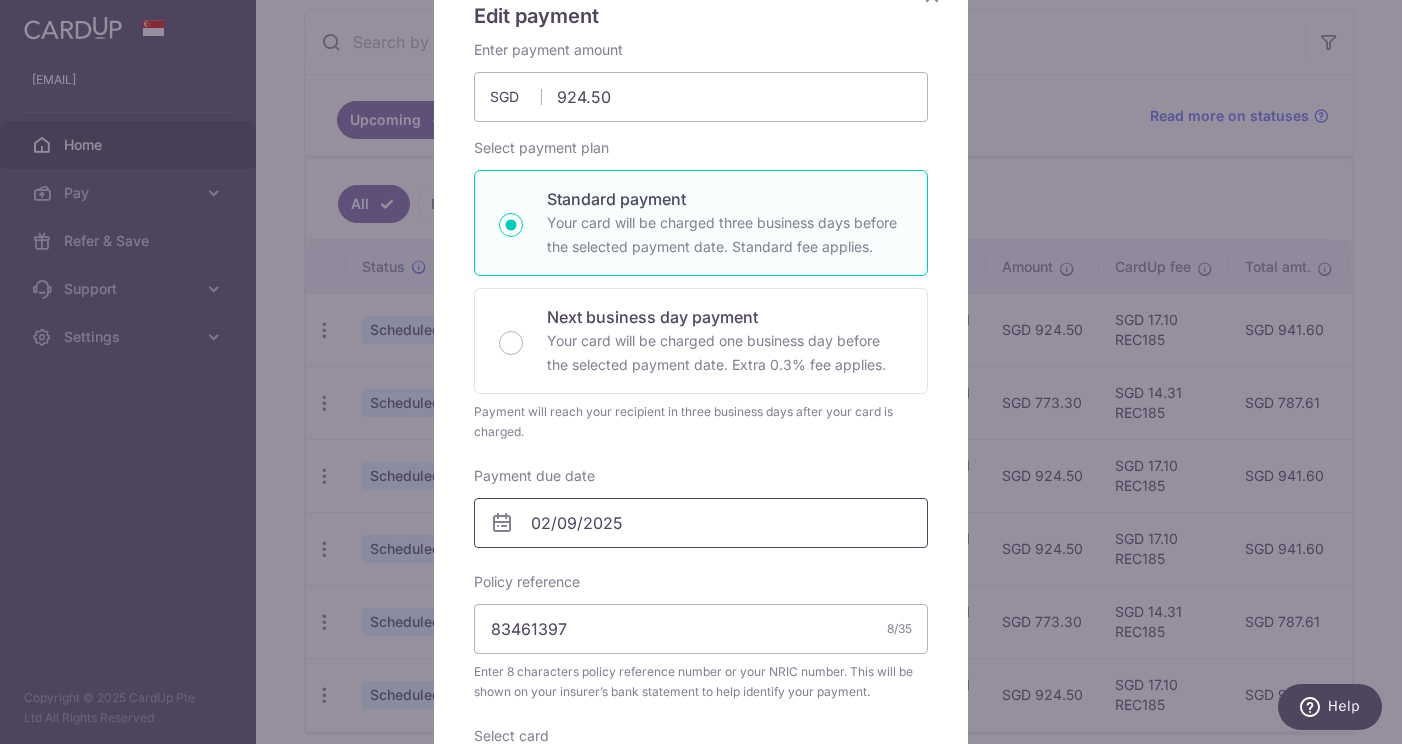 scroll, scrollTop: 223, scrollLeft: 0, axis: vertical 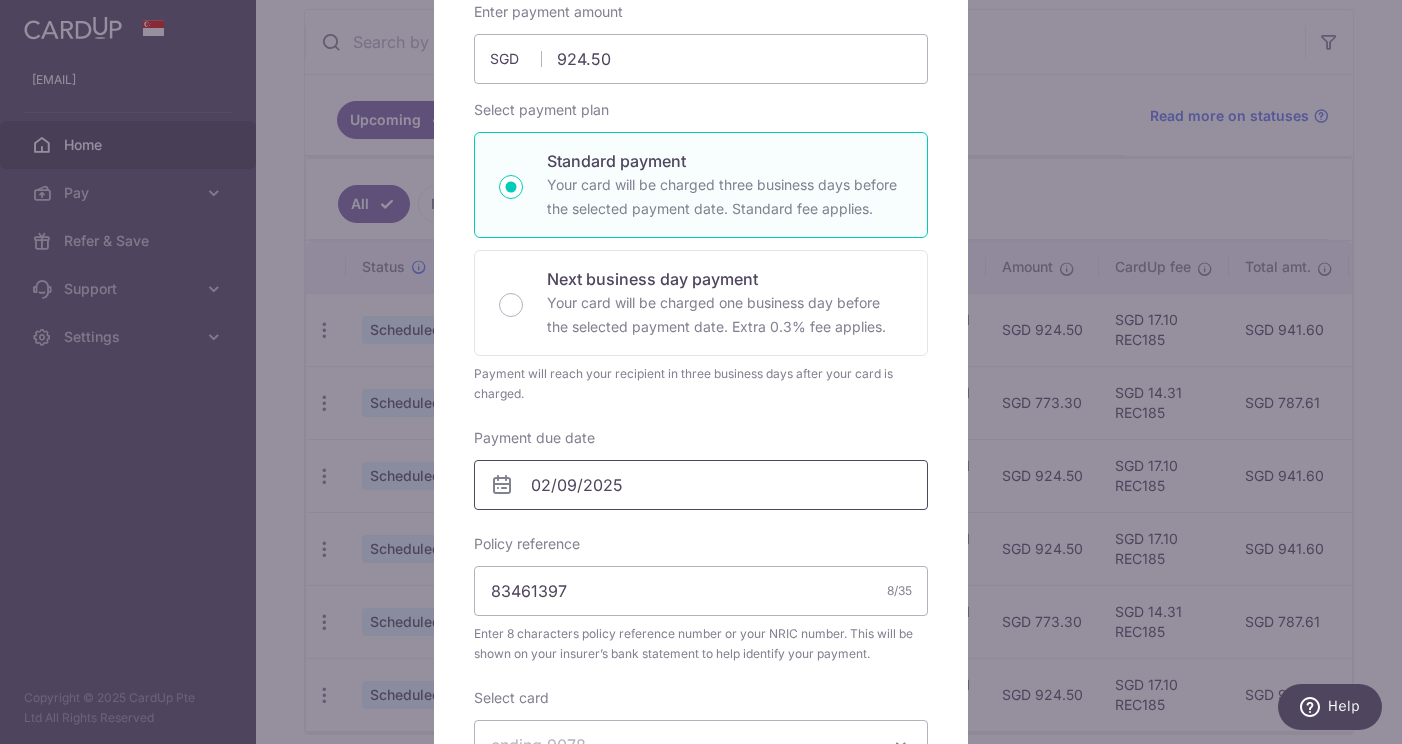 click on "02/09/2025" at bounding box center [701, 485] 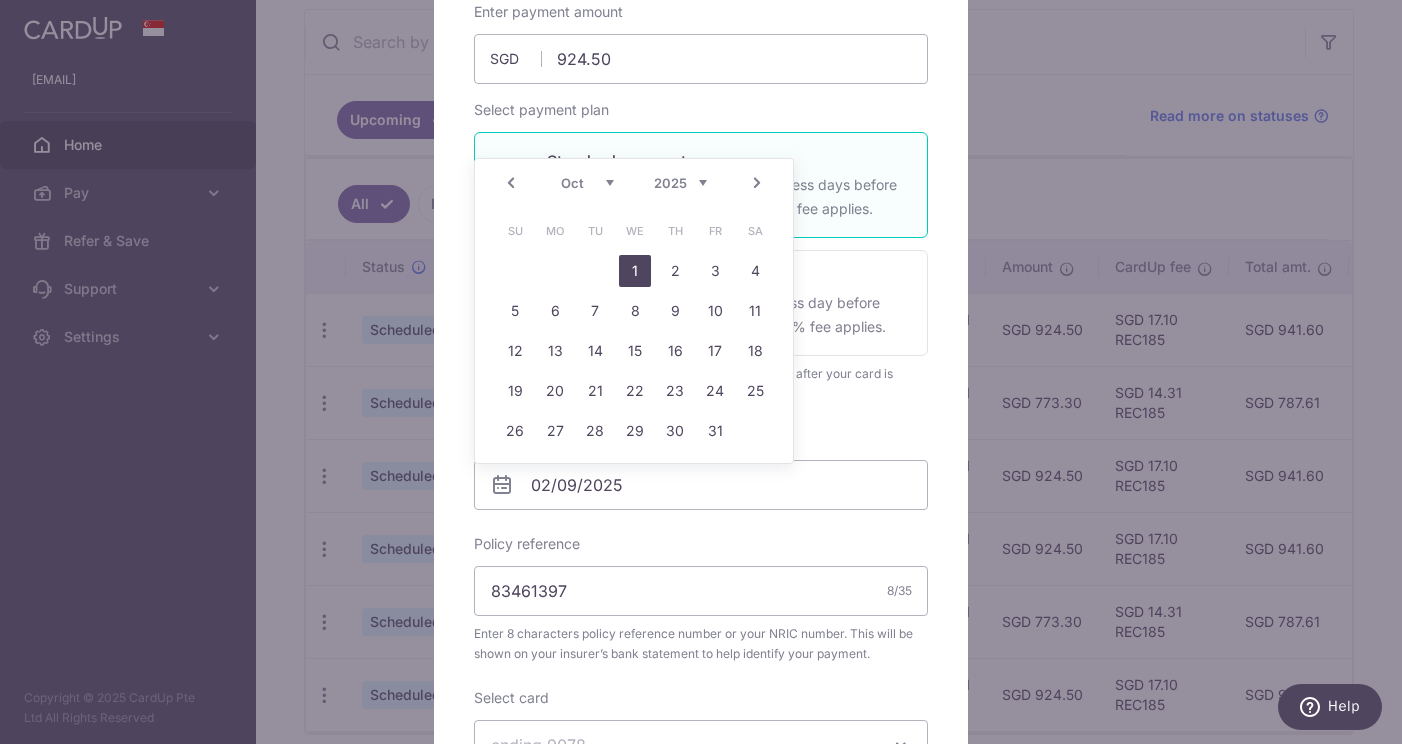 click on "1" at bounding box center (635, 271) 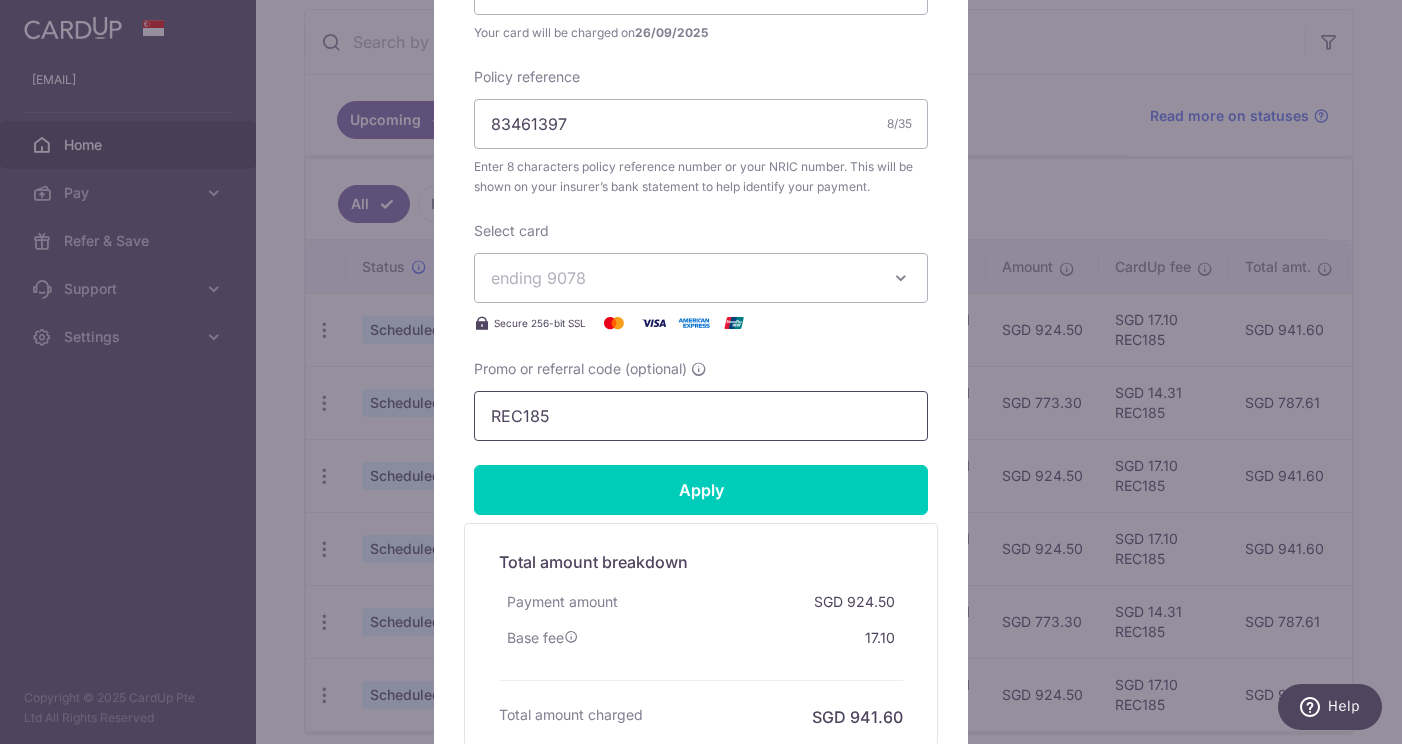 scroll, scrollTop: 720, scrollLeft: 0, axis: vertical 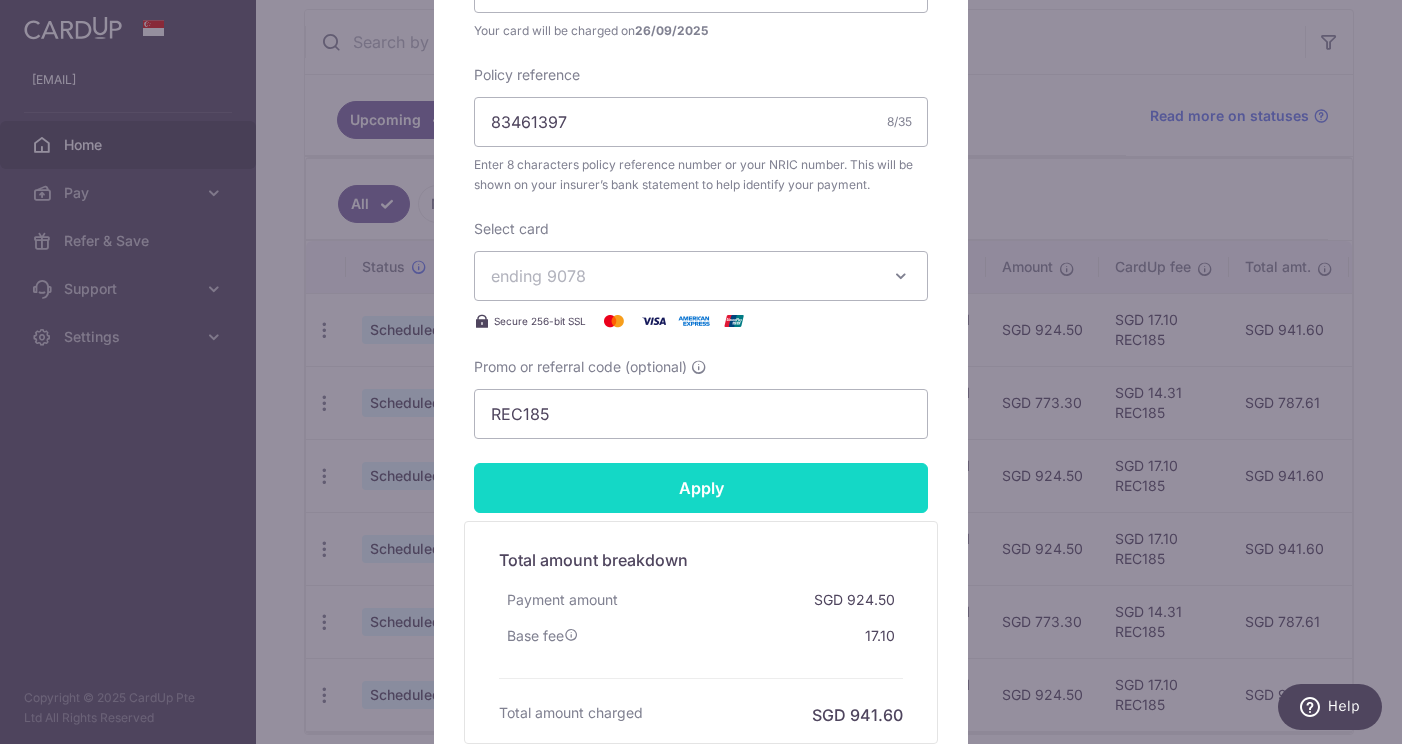 click on "Apply" at bounding box center (701, 488) 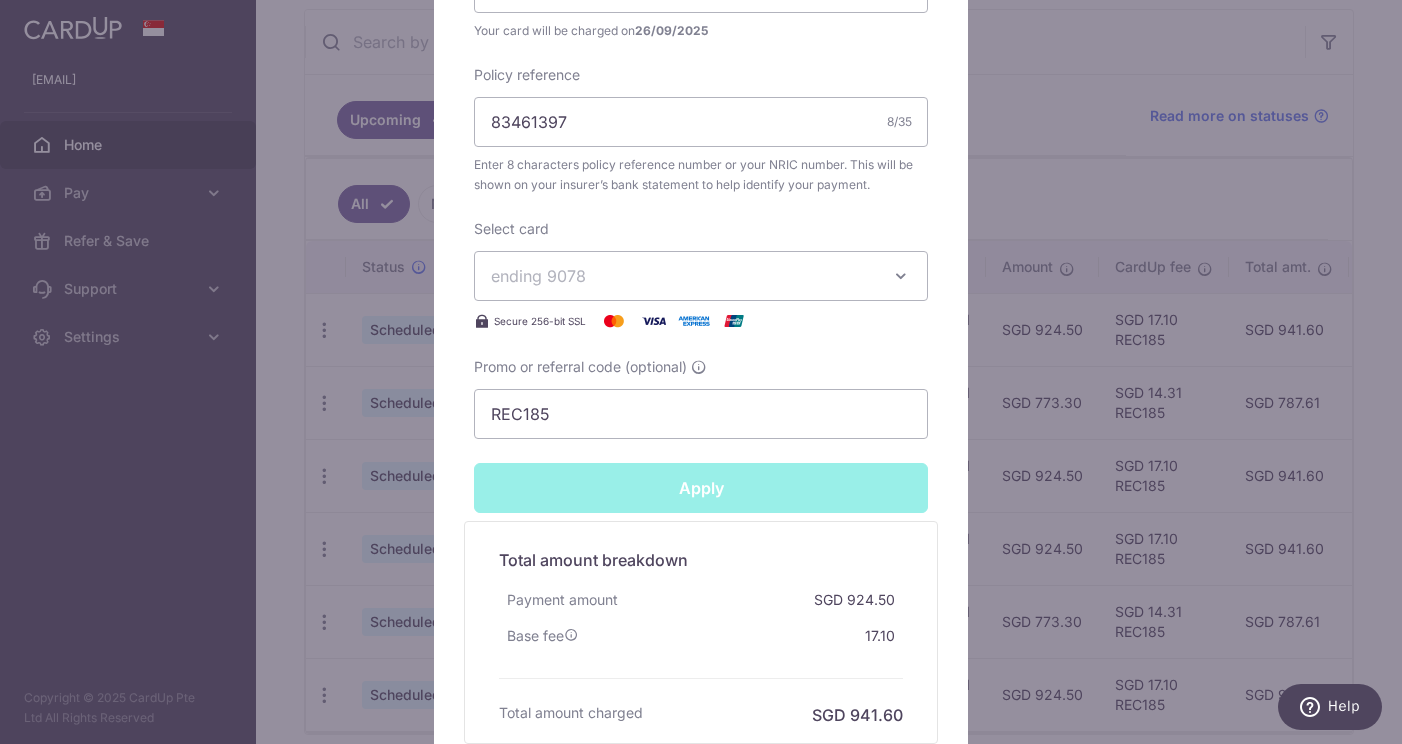 type on "Successfully Applied" 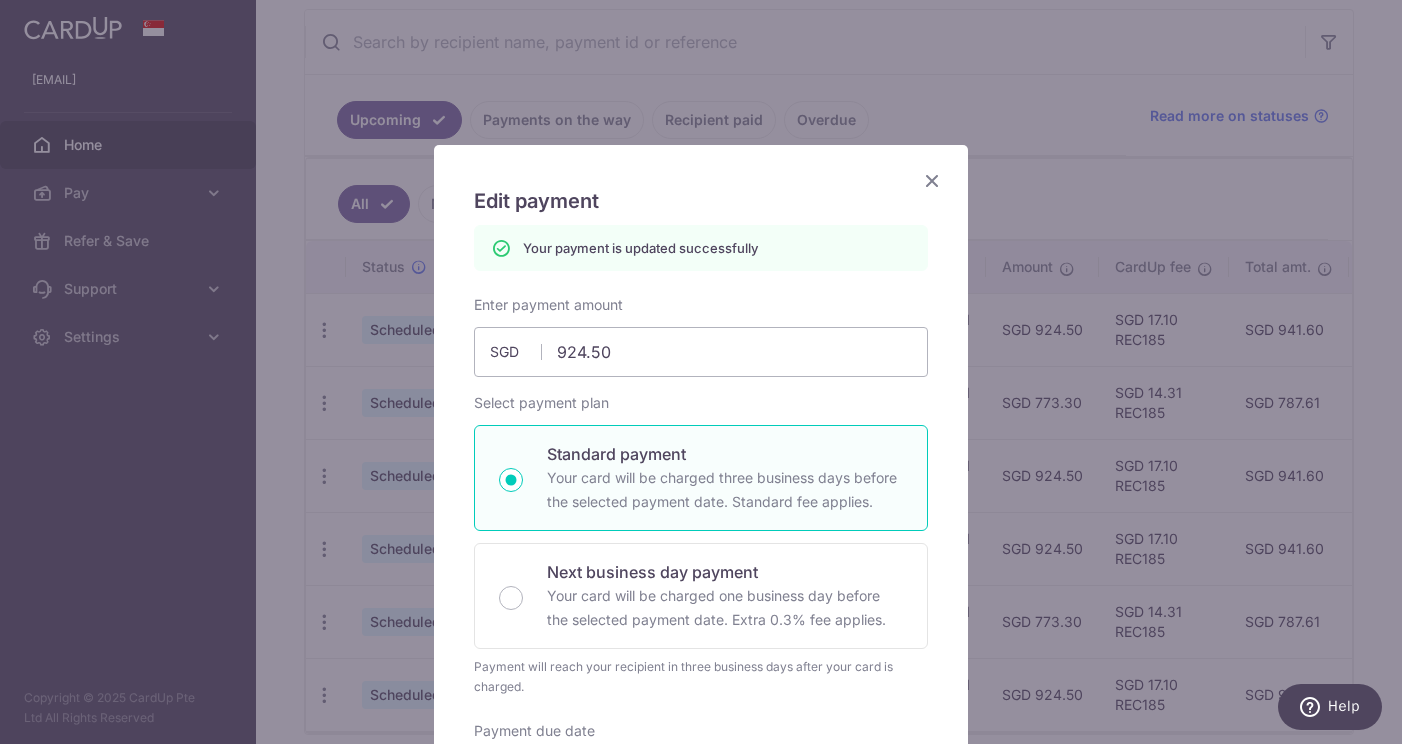 scroll, scrollTop: 0, scrollLeft: 0, axis: both 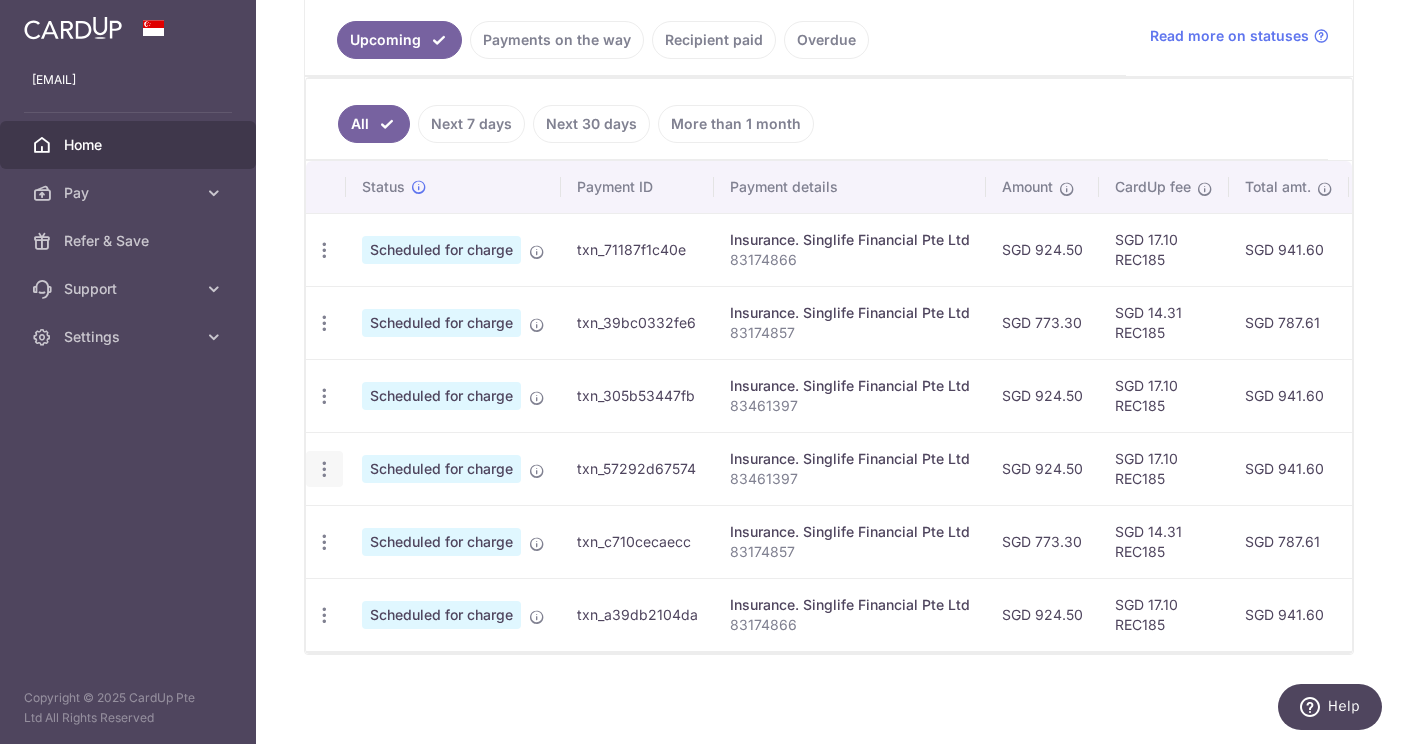click at bounding box center [324, 250] 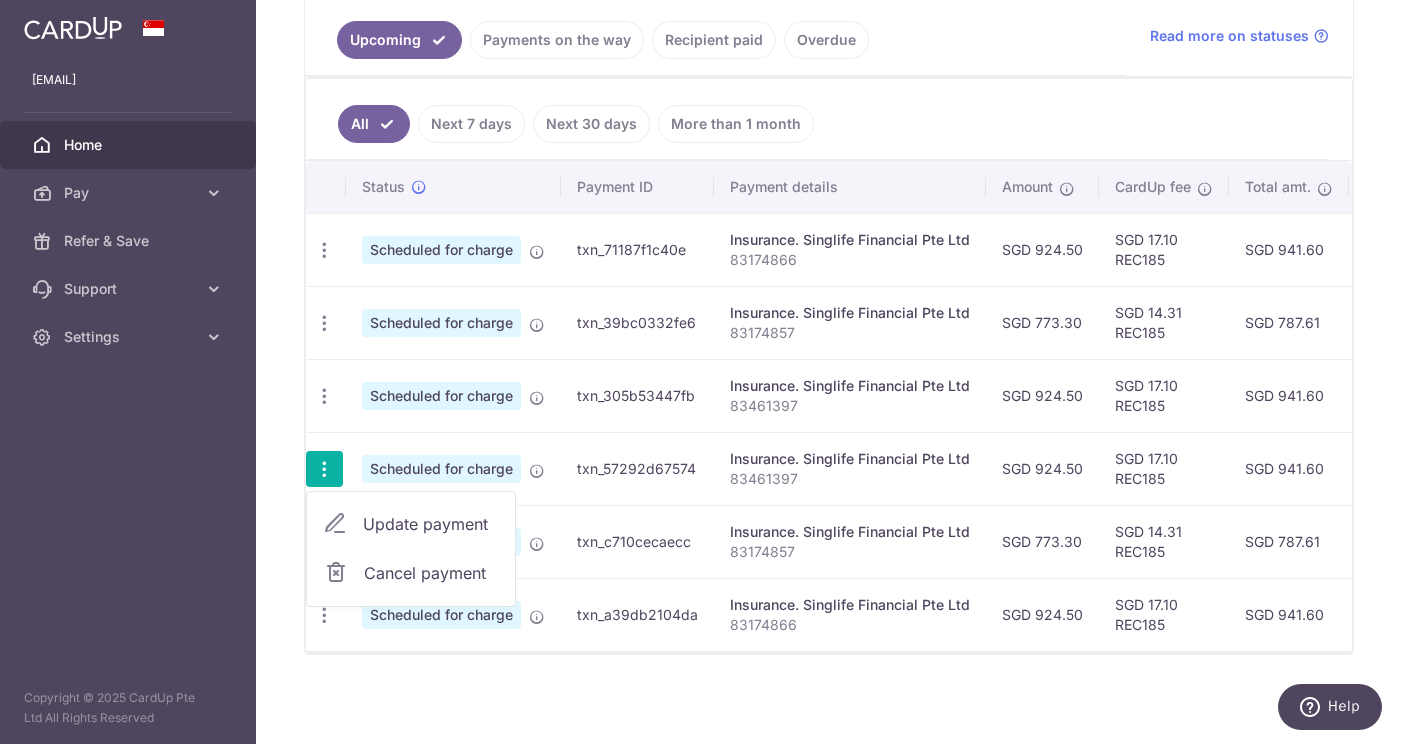 click on "Cancel payment" at bounding box center (431, 573) 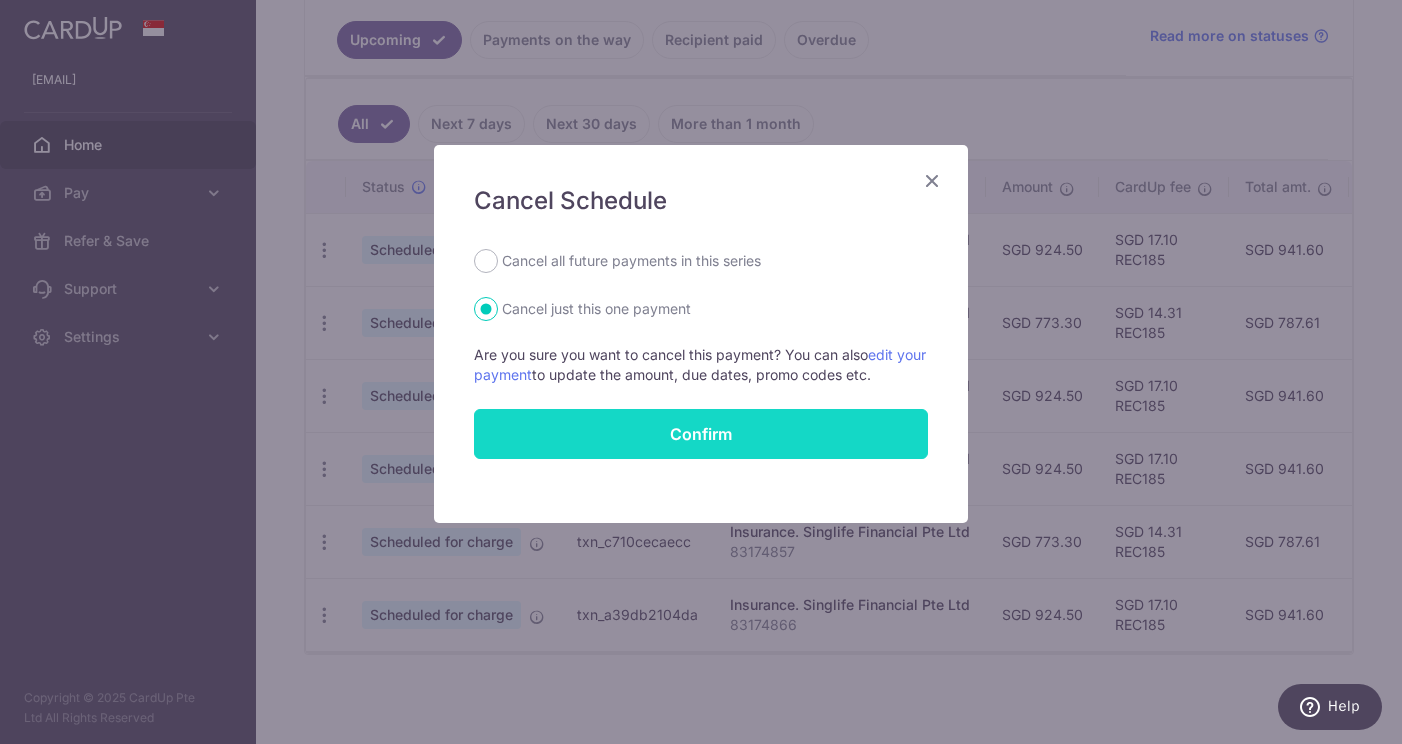 click on "Confirm" at bounding box center [701, 434] 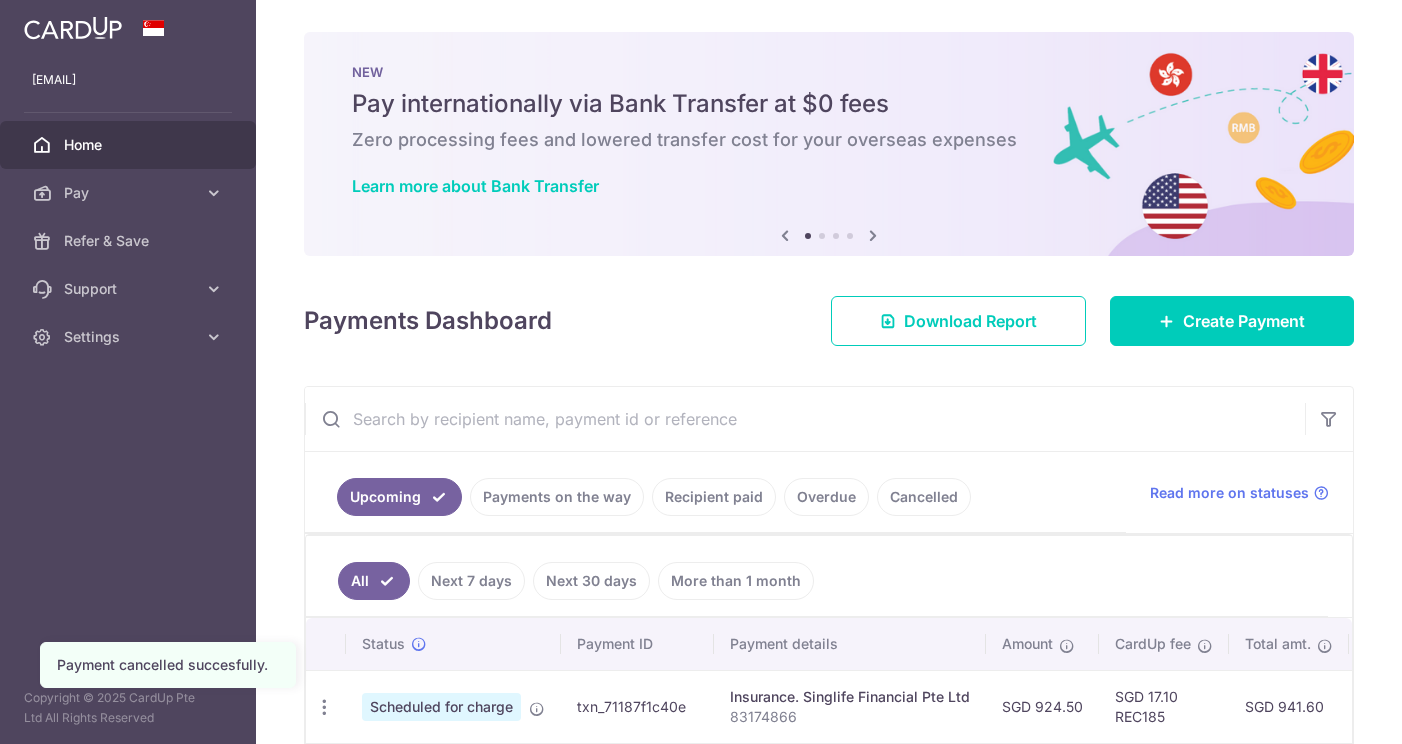 scroll, scrollTop: 0, scrollLeft: 0, axis: both 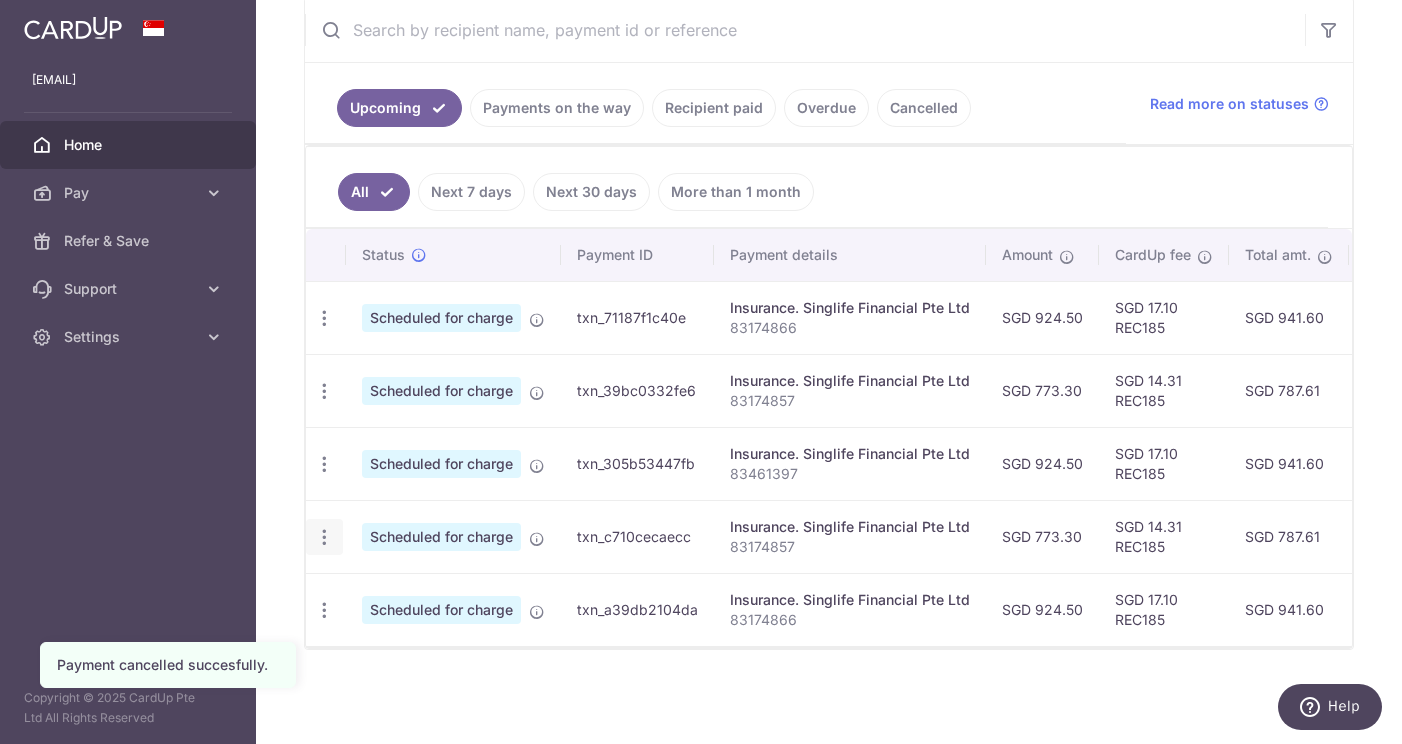 click at bounding box center [324, 318] 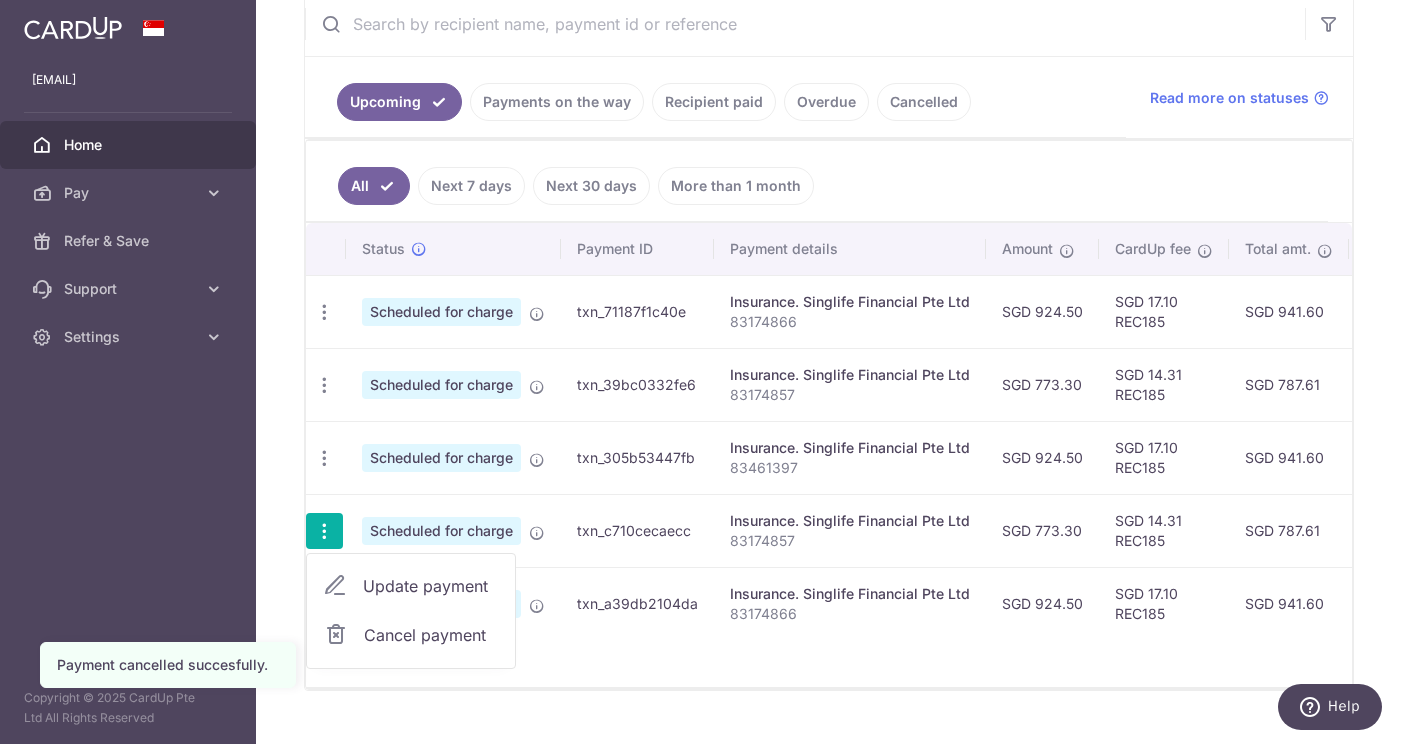 click on "Cancel payment" at bounding box center (431, 635) 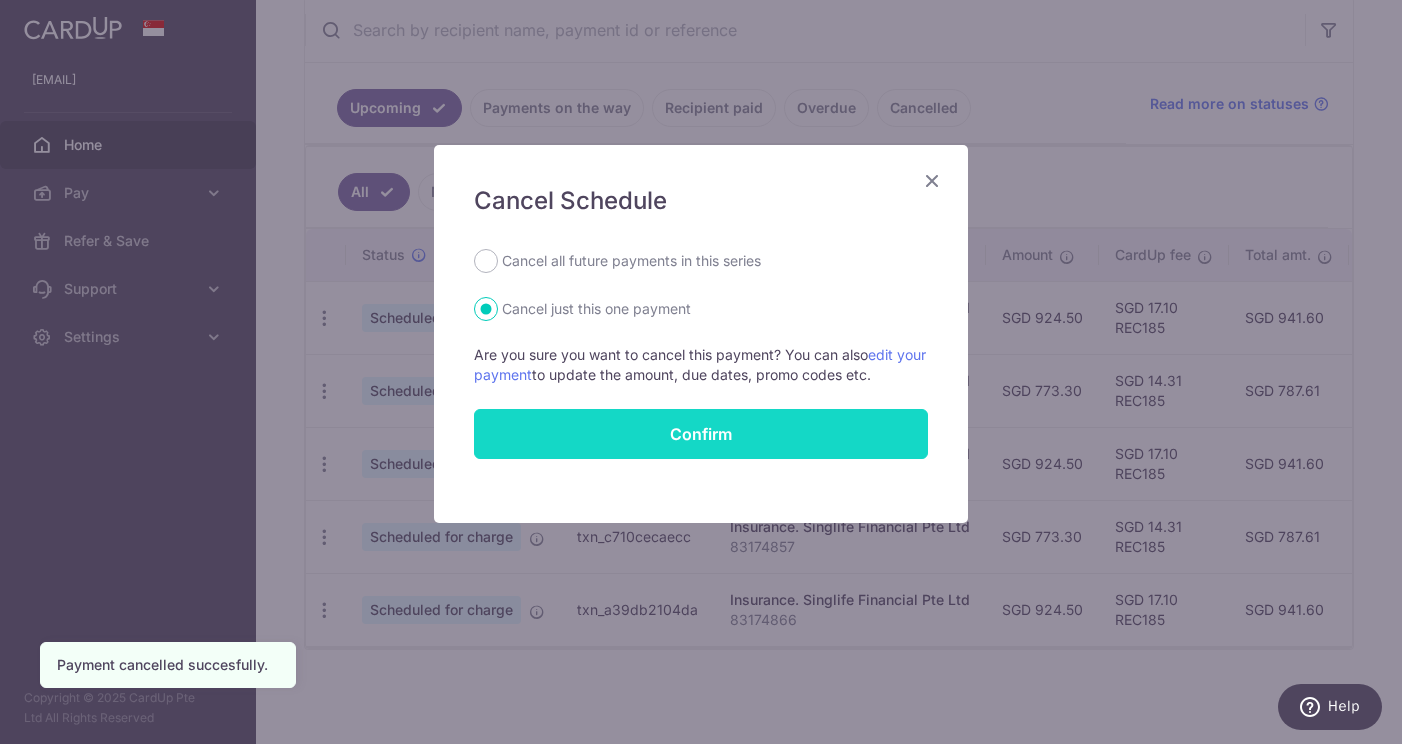 click on "Confirm" at bounding box center [701, 434] 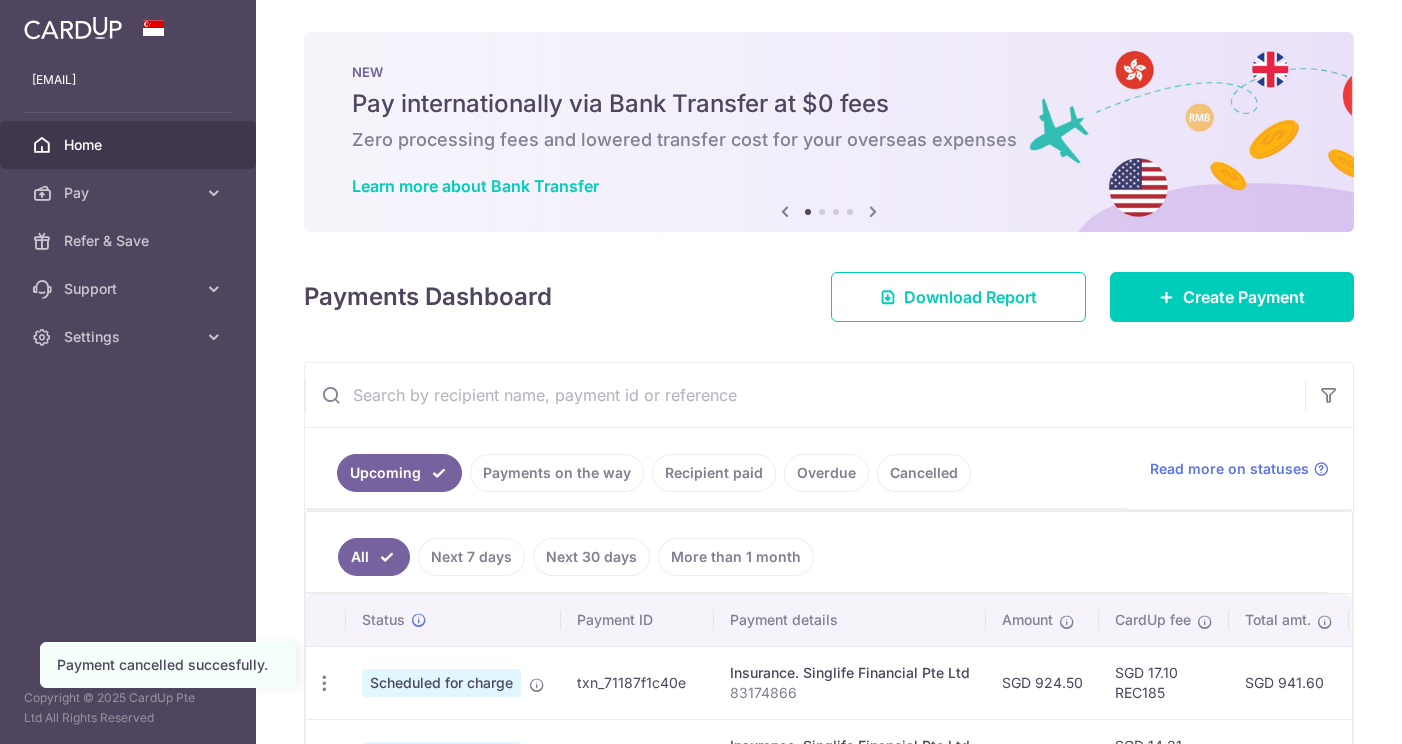 scroll, scrollTop: 0, scrollLeft: 0, axis: both 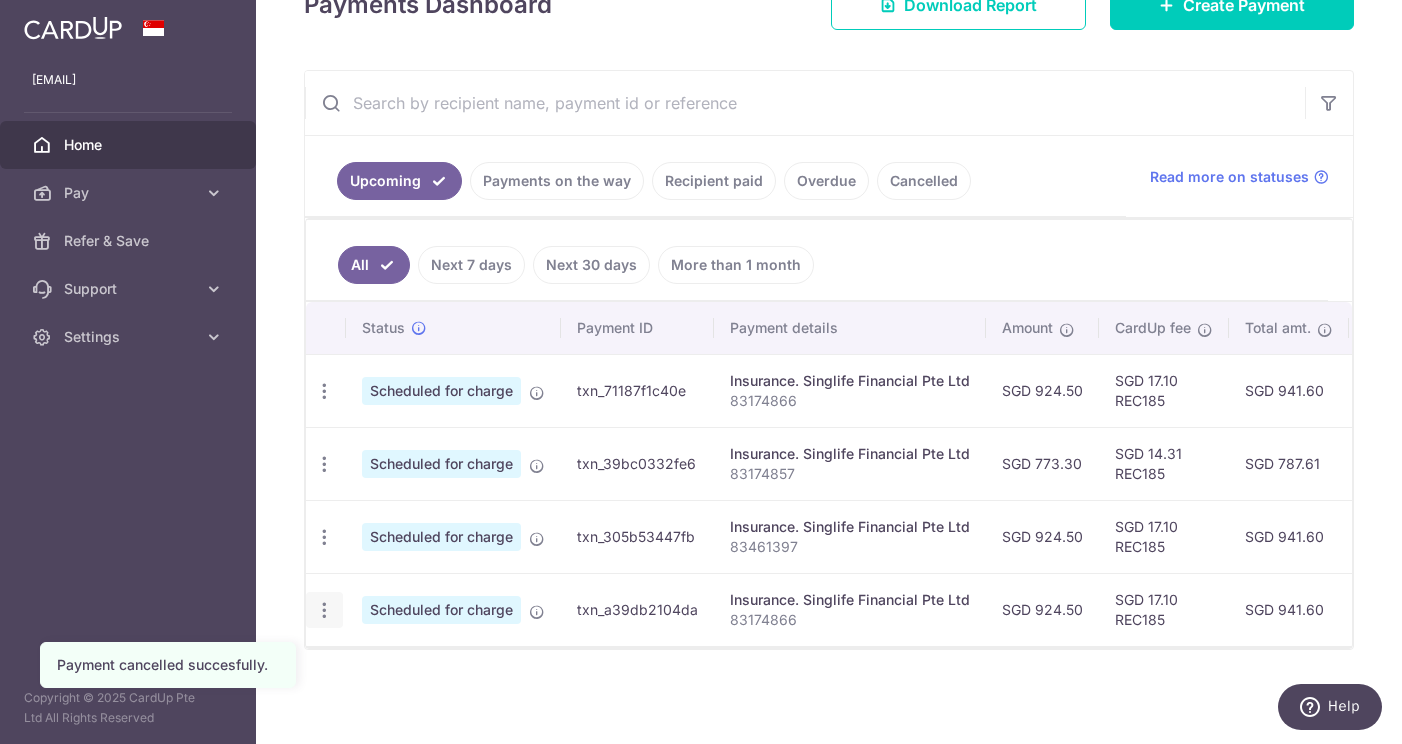 click at bounding box center [324, 391] 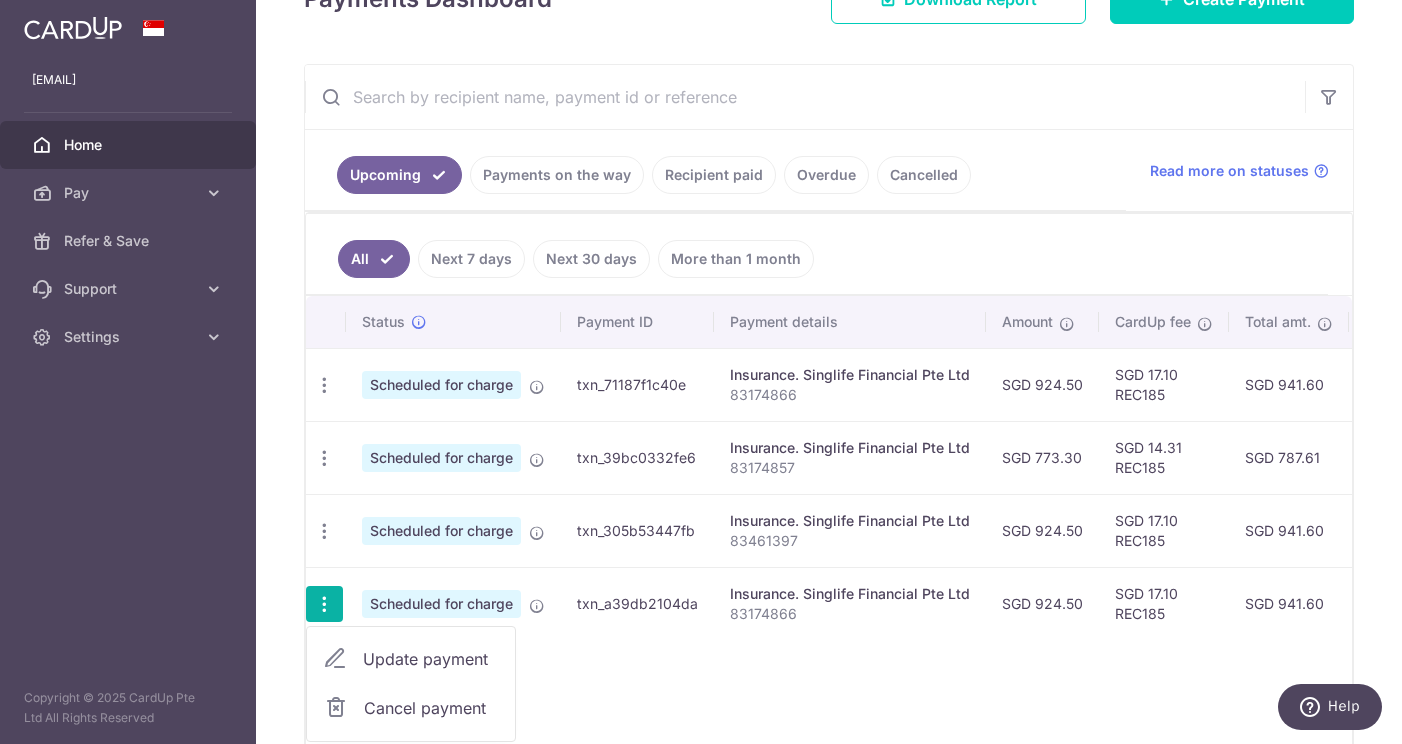 click on "Cancel payment" at bounding box center (431, 708) 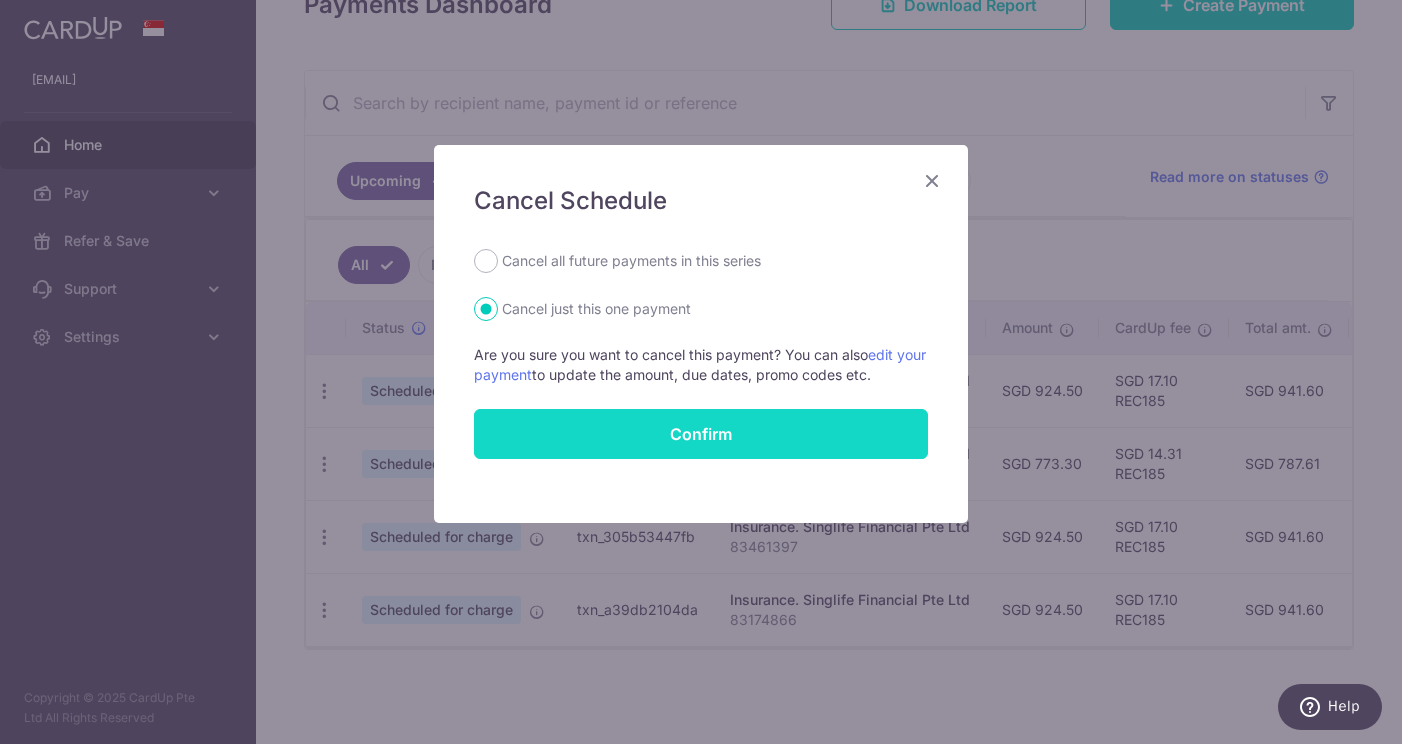 click on "Confirm" at bounding box center (701, 434) 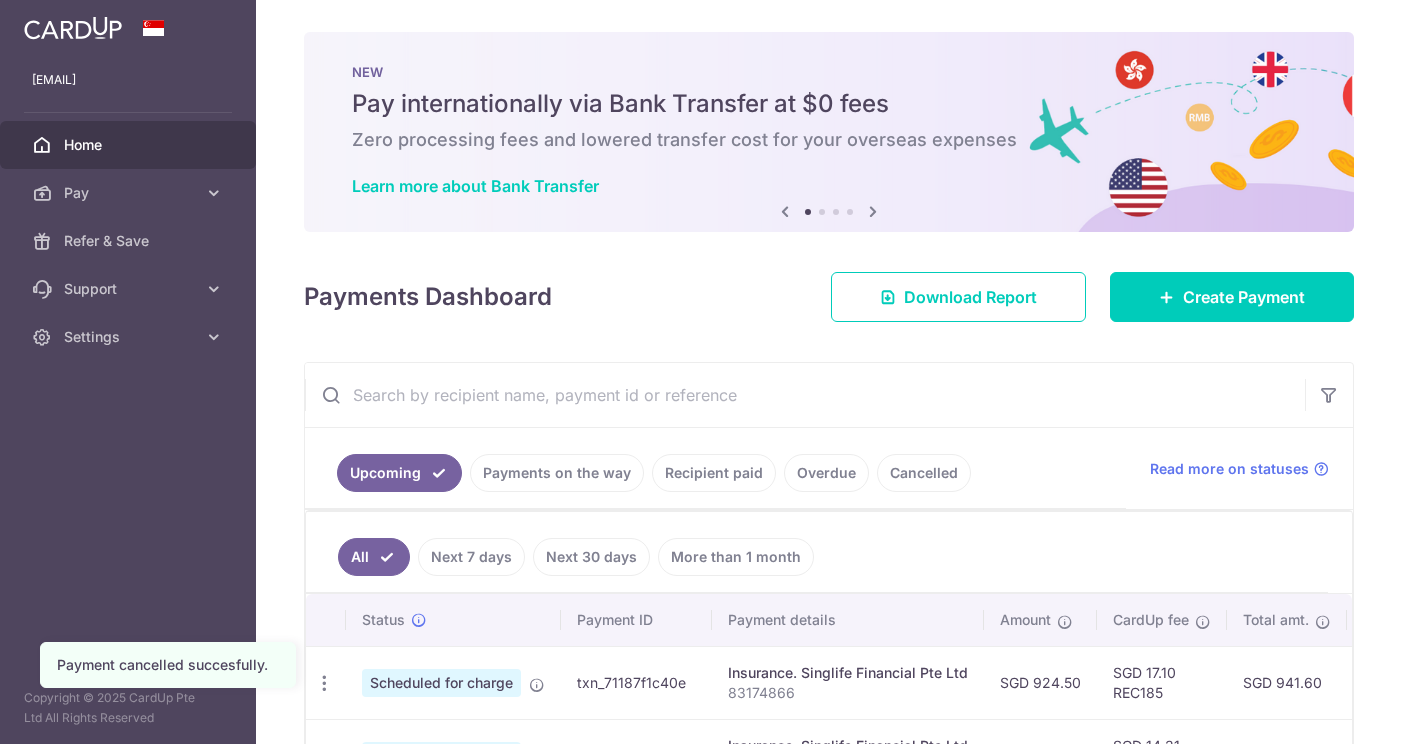scroll, scrollTop: 0, scrollLeft: 0, axis: both 